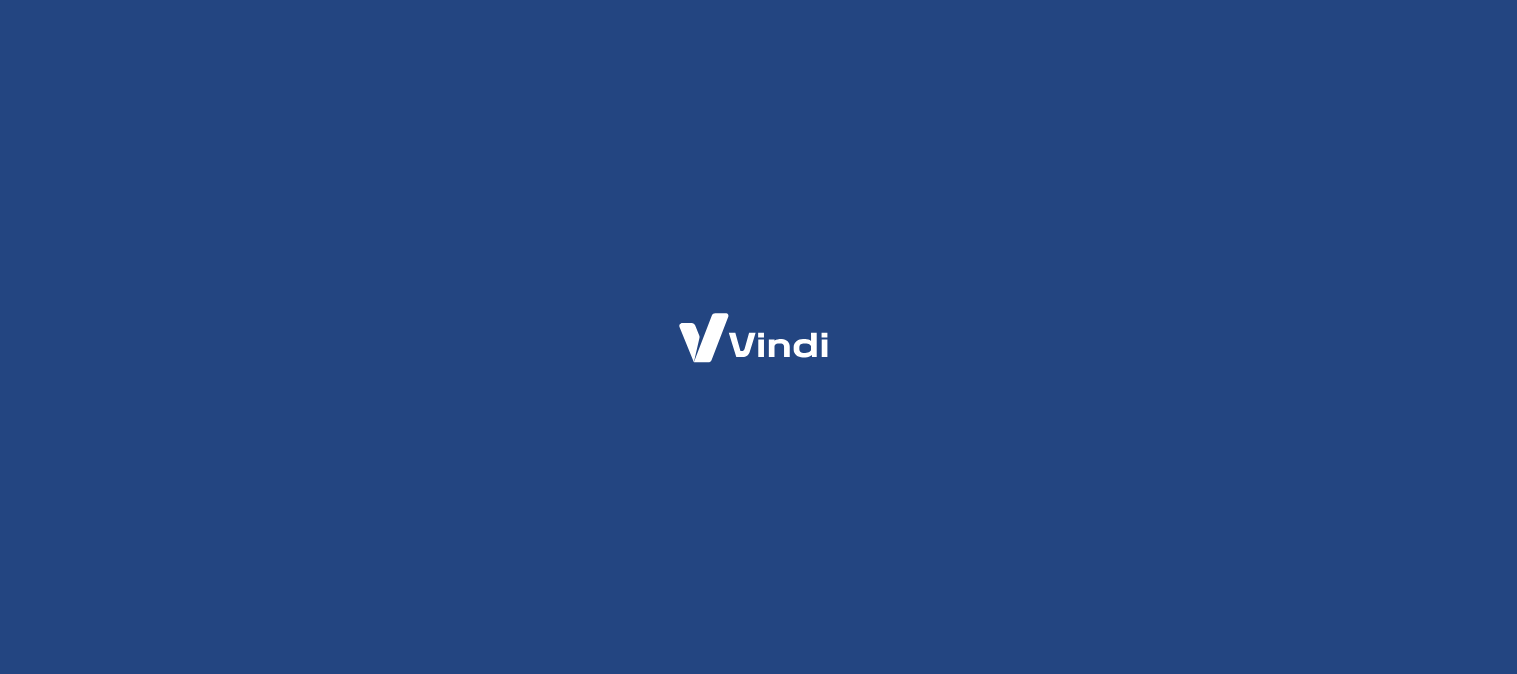 scroll, scrollTop: 0, scrollLeft: 0, axis: both 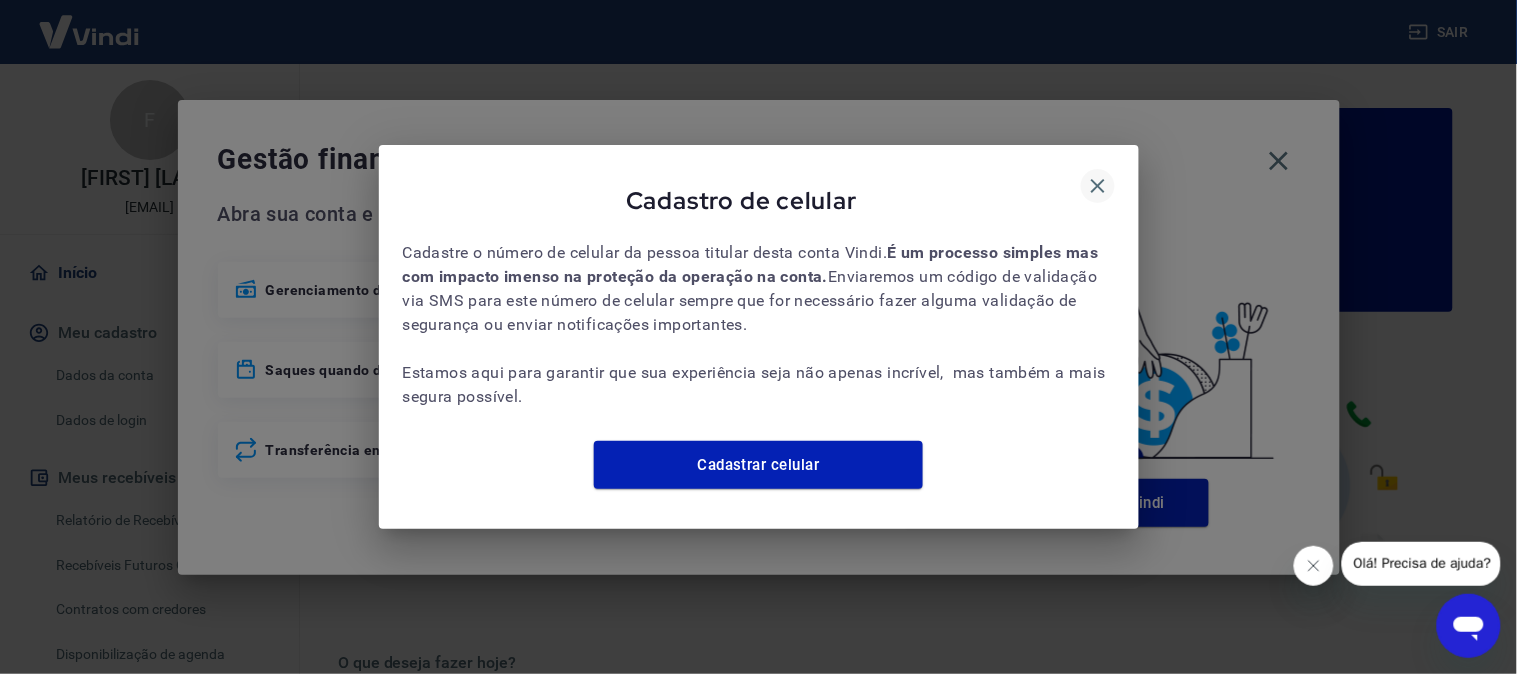 click 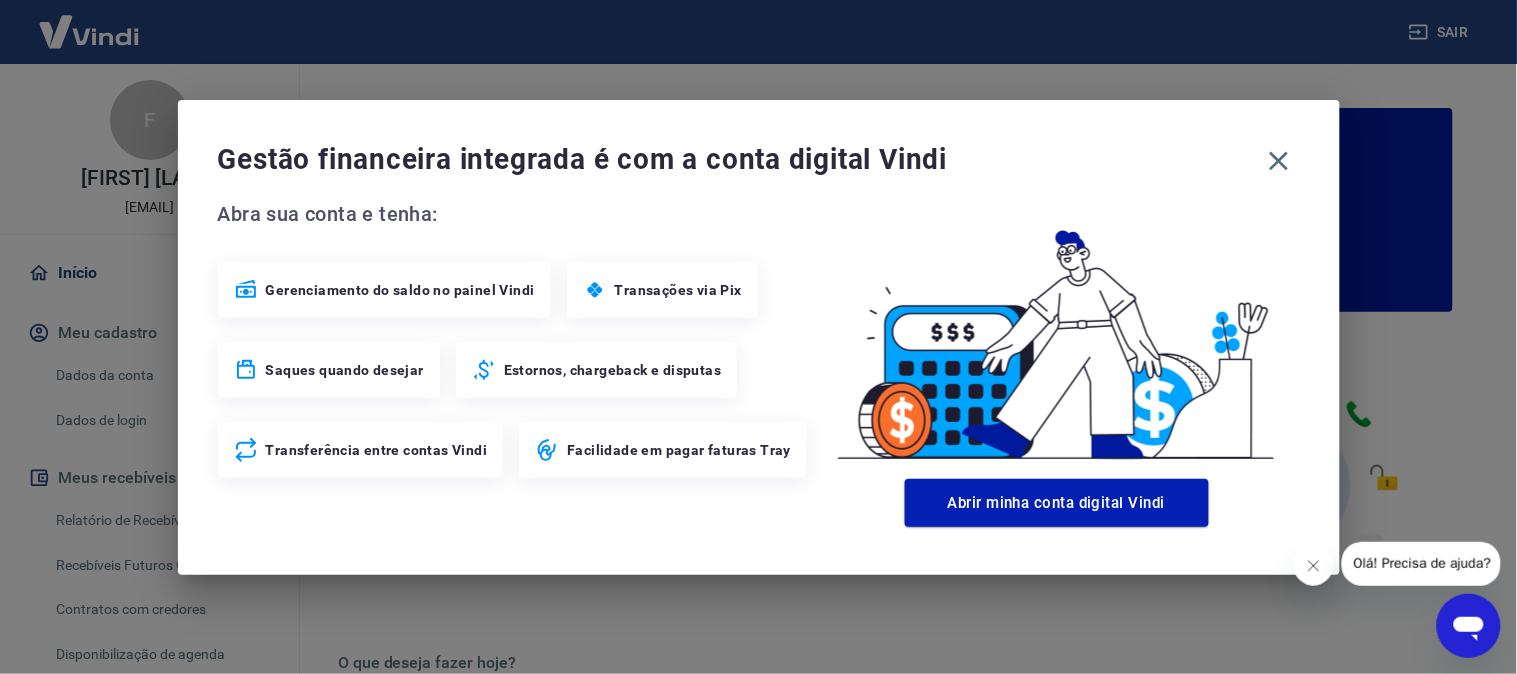 click on "Gestão financeira integrada é com a conta digital Vindi" at bounding box center (759, 161) 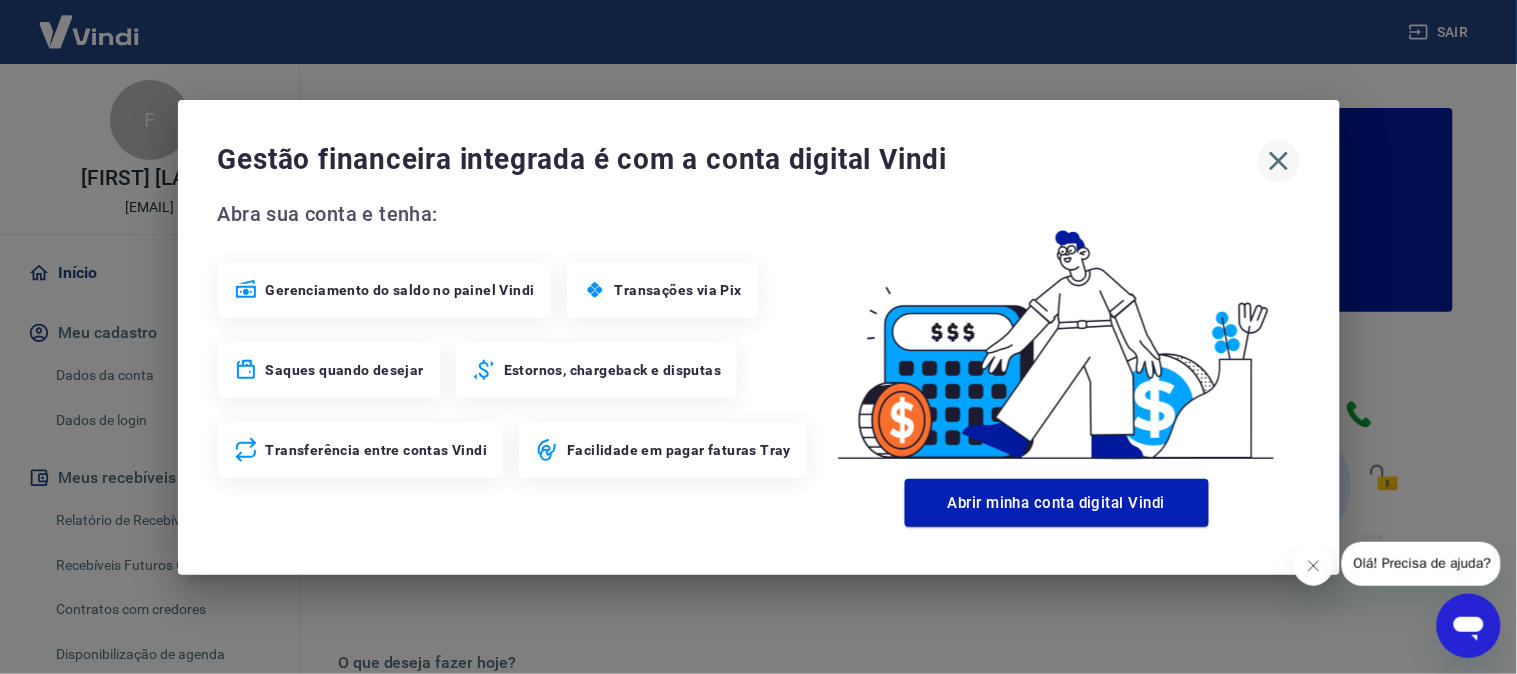 click 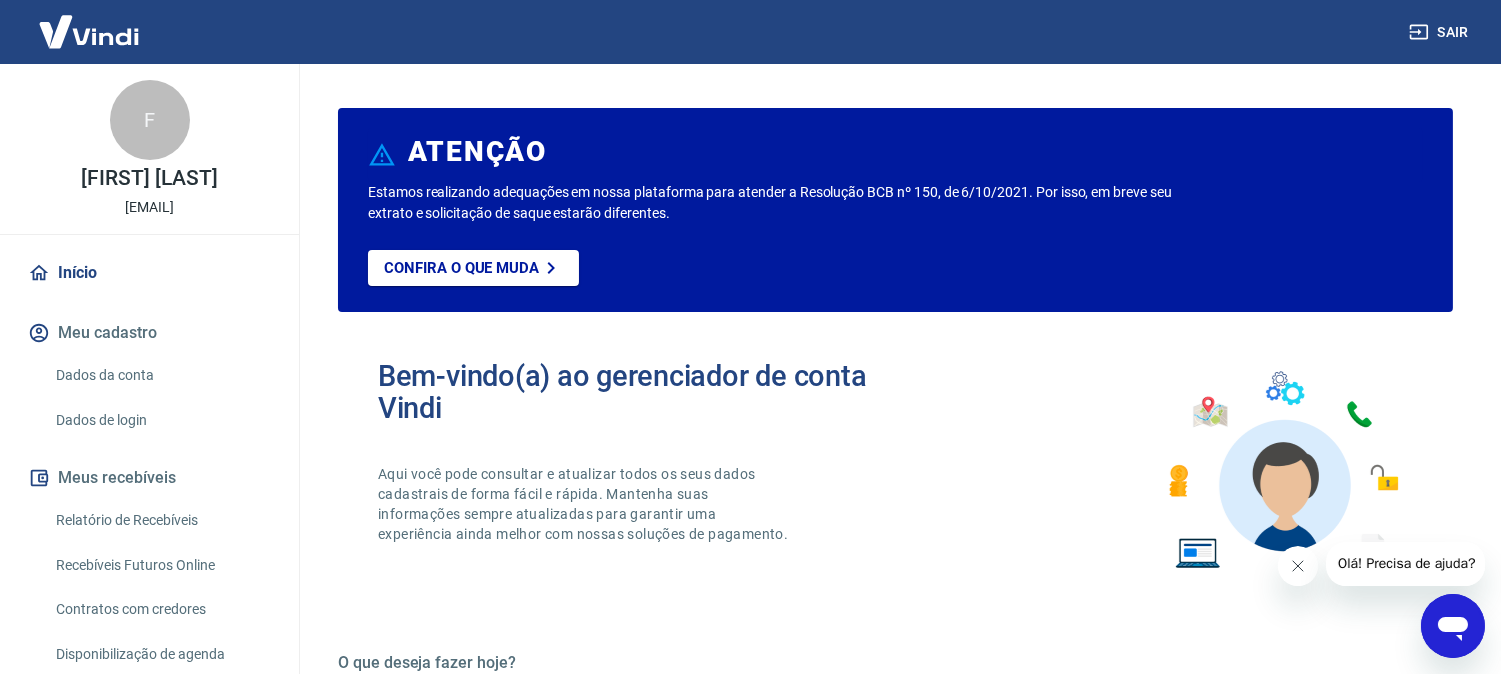 click on "Relatório de Recebíveis" at bounding box center (161, 520) 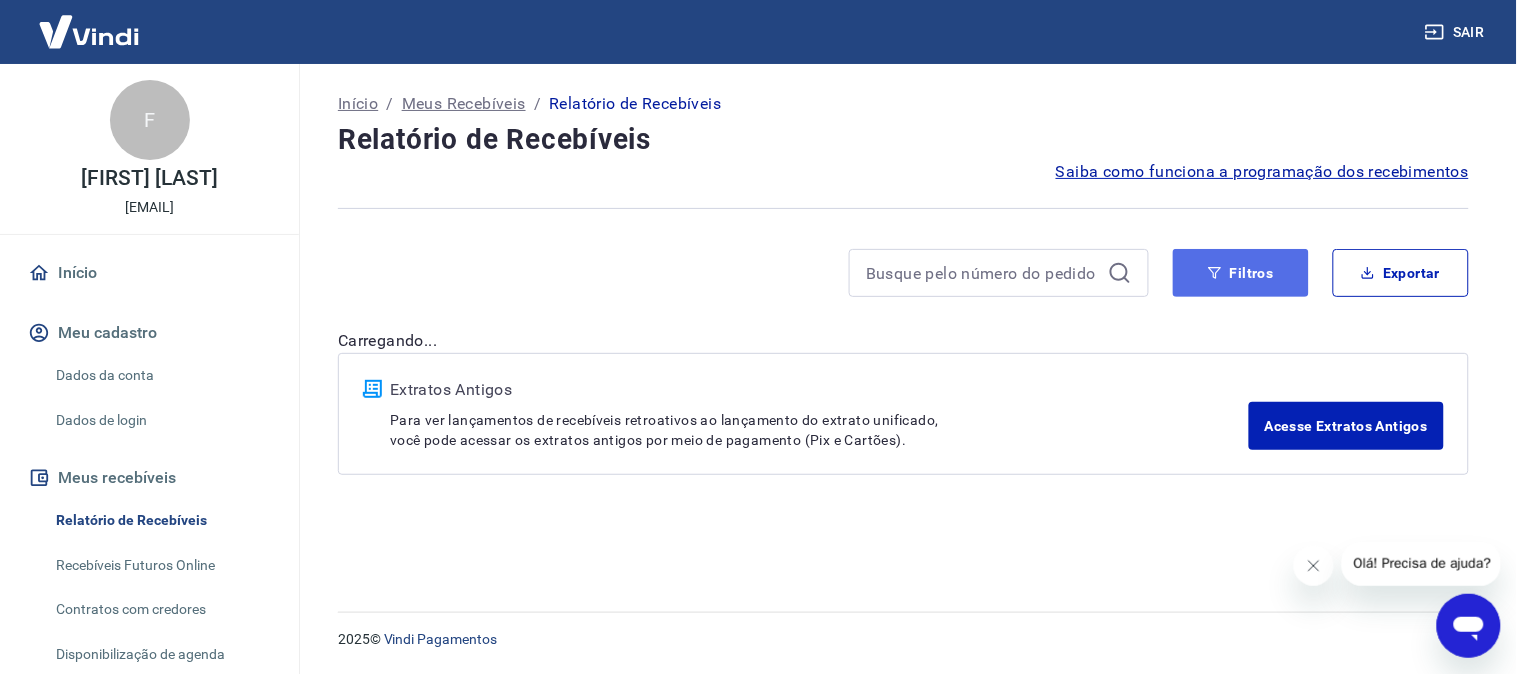 click on "Filtros" at bounding box center [1241, 273] 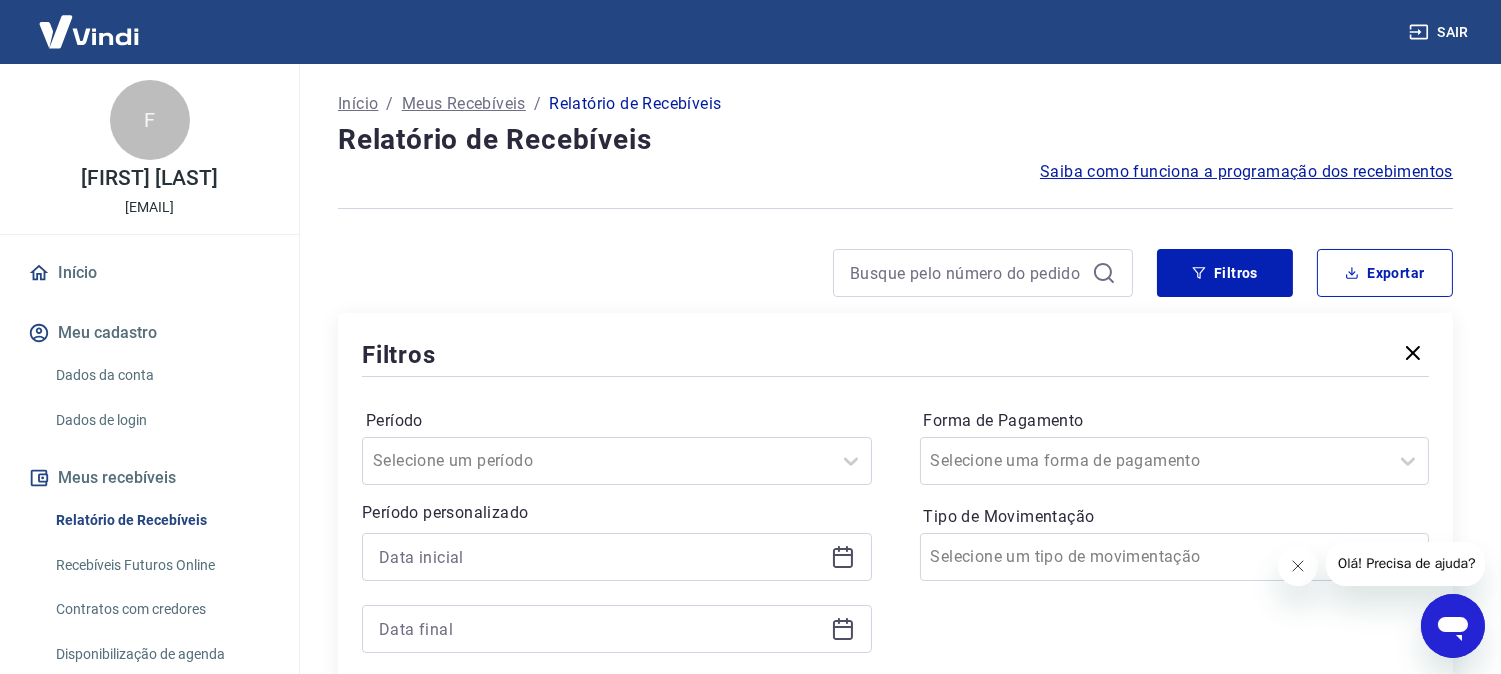 click at bounding box center [617, 557] 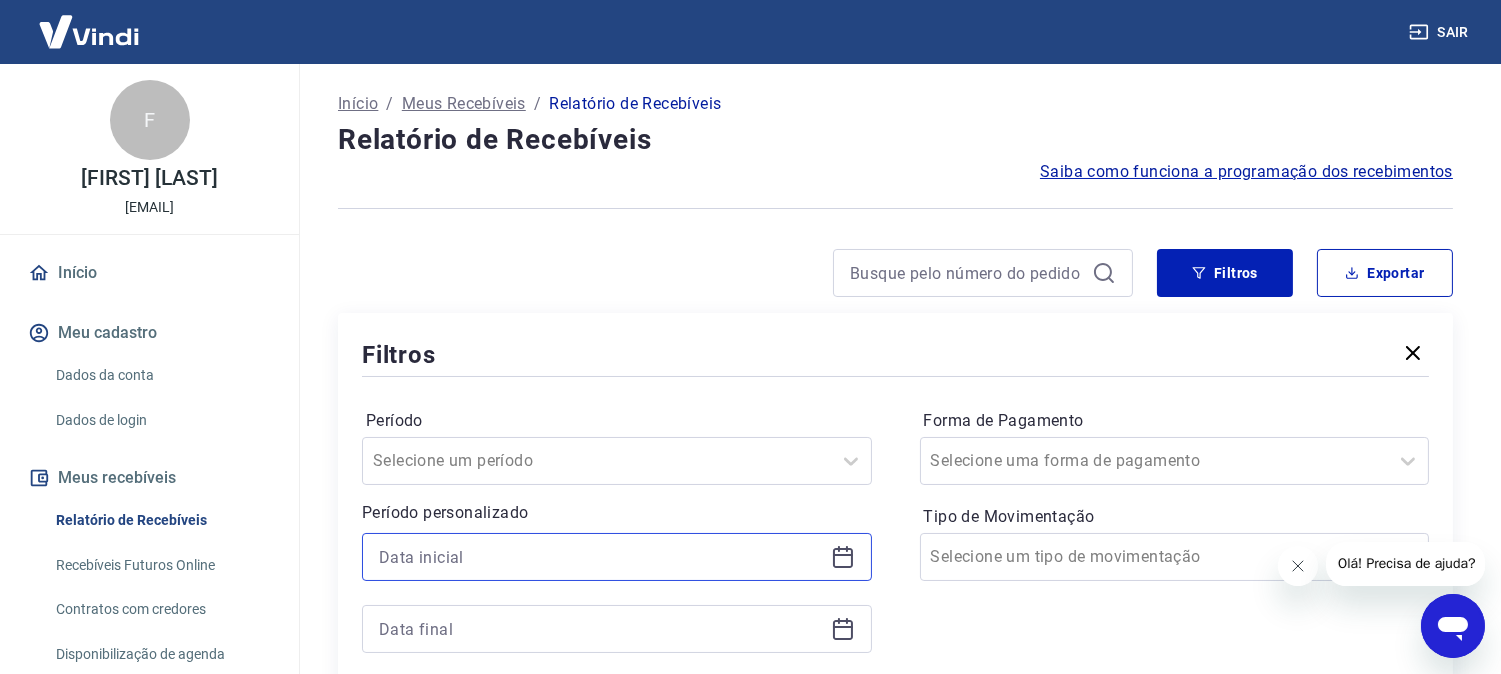click at bounding box center [601, 557] 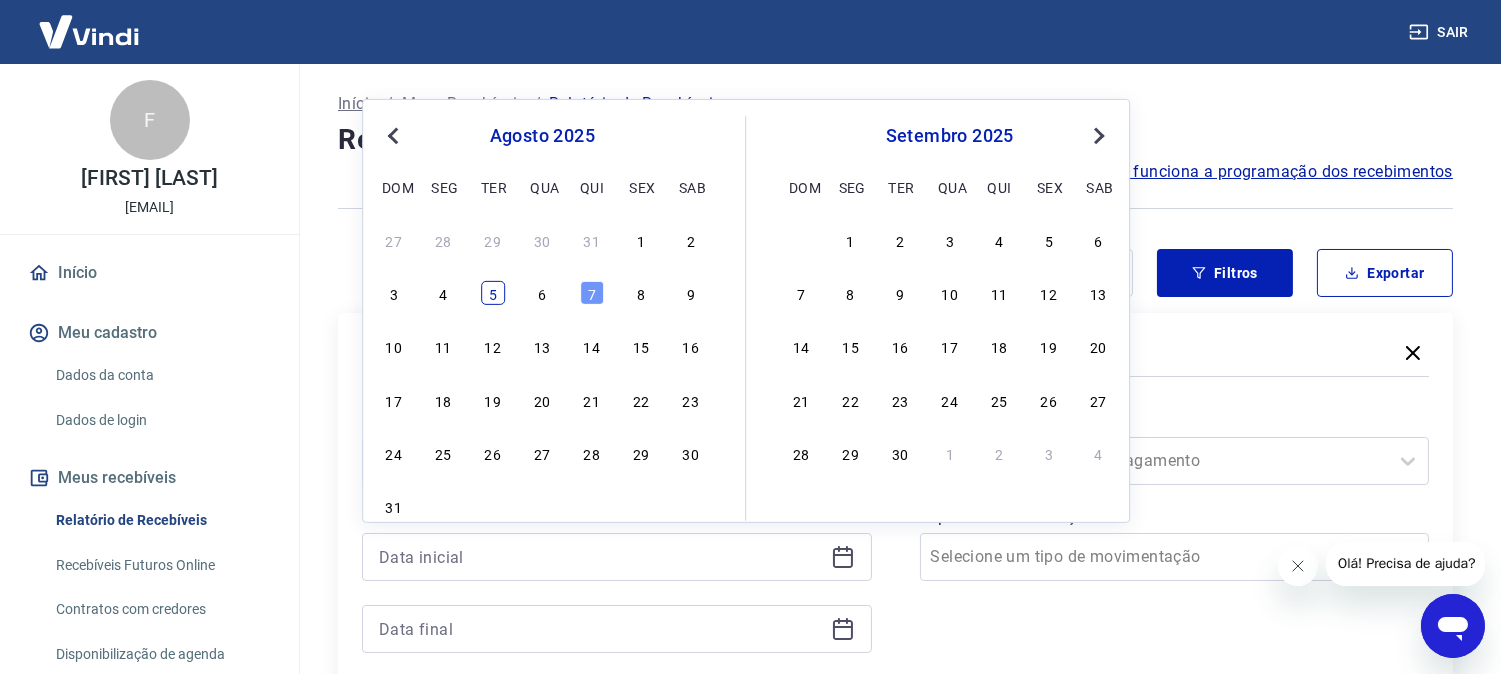 click on "5" at bounding box center (493, 293) 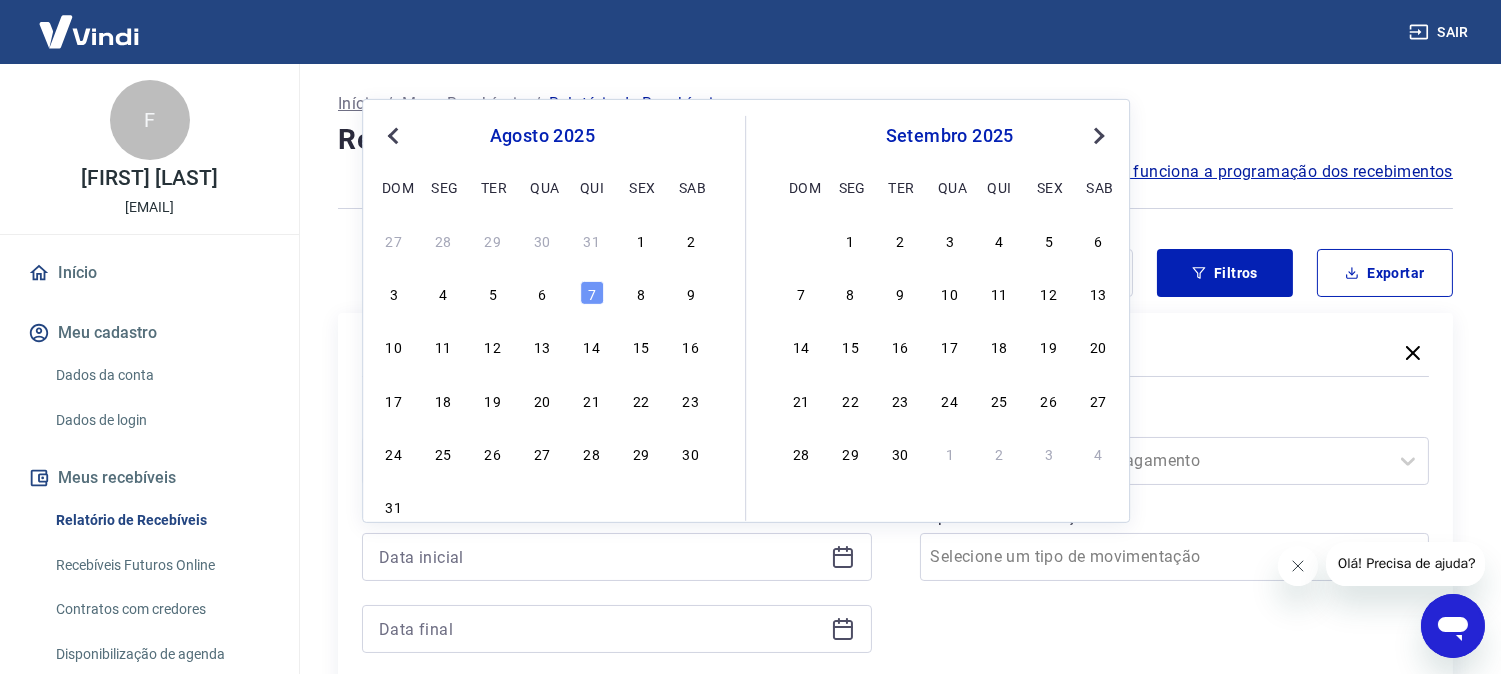 type on "05/08/2025" 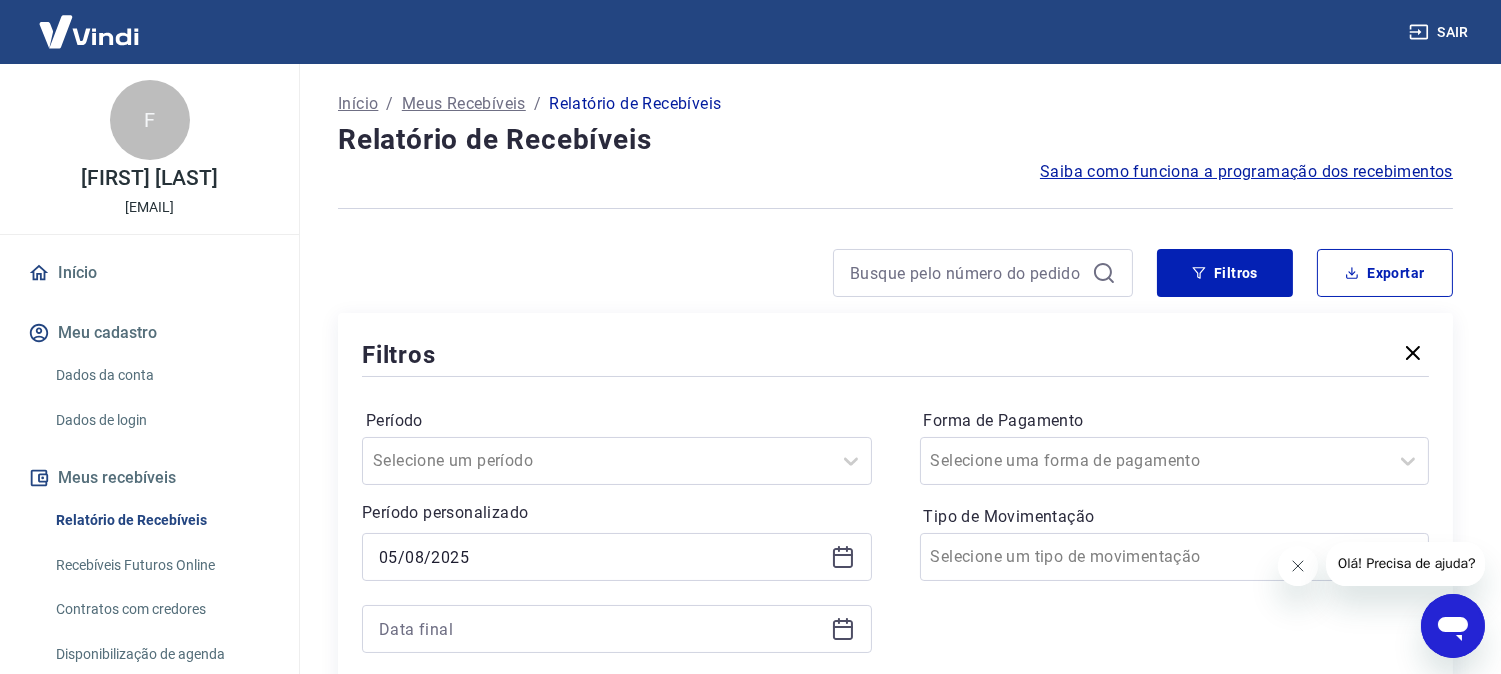 scroll, scrollTop: 222, scrollLeft: 0, axis: vertical 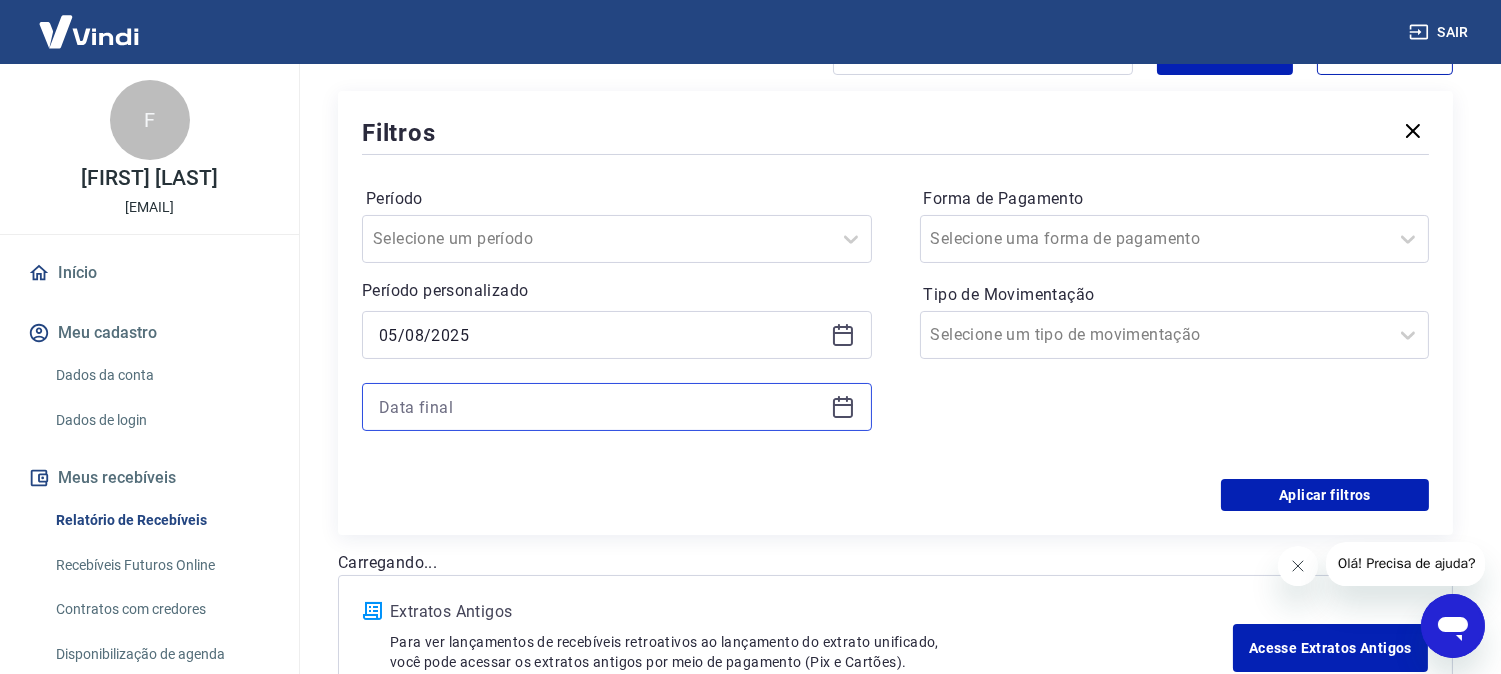 click at bounding box center (601, 407) 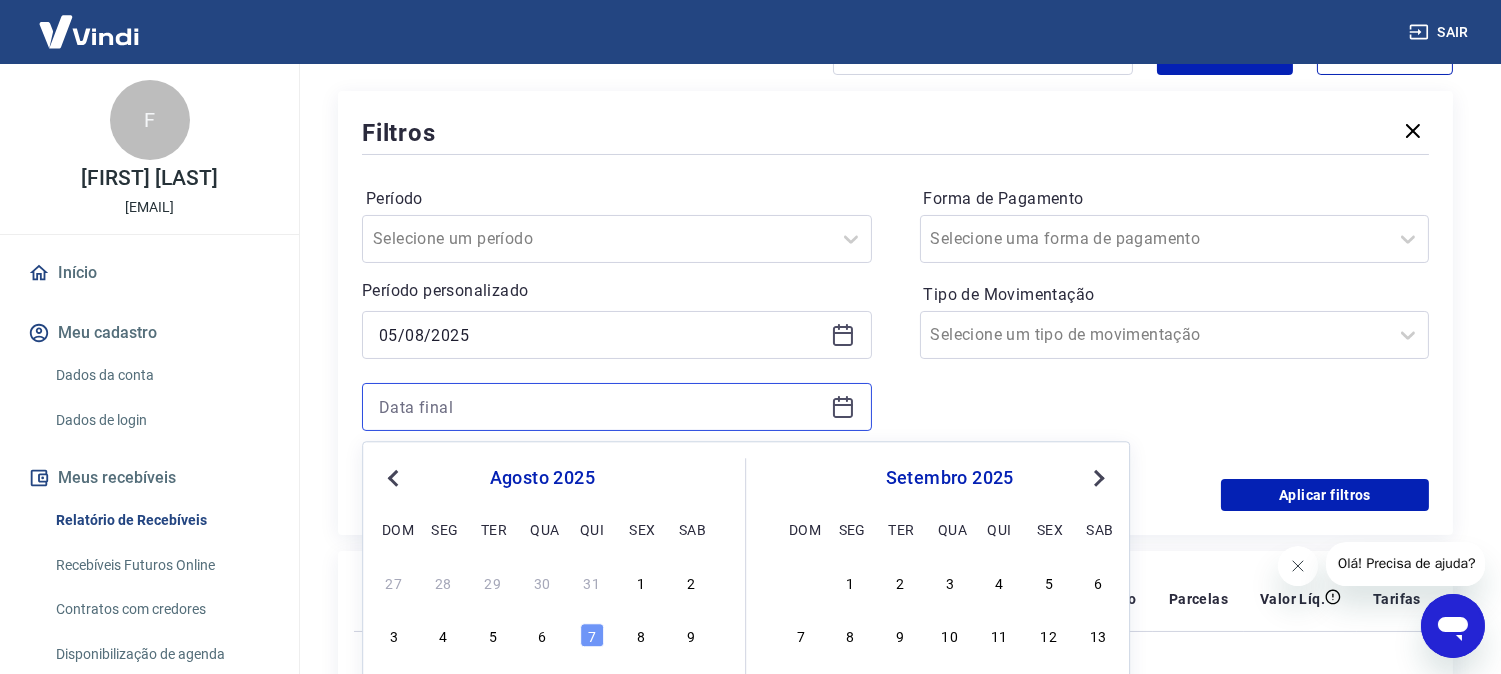 scroll, scrollTop: 413, scrollLeft: 0, axis: vertical 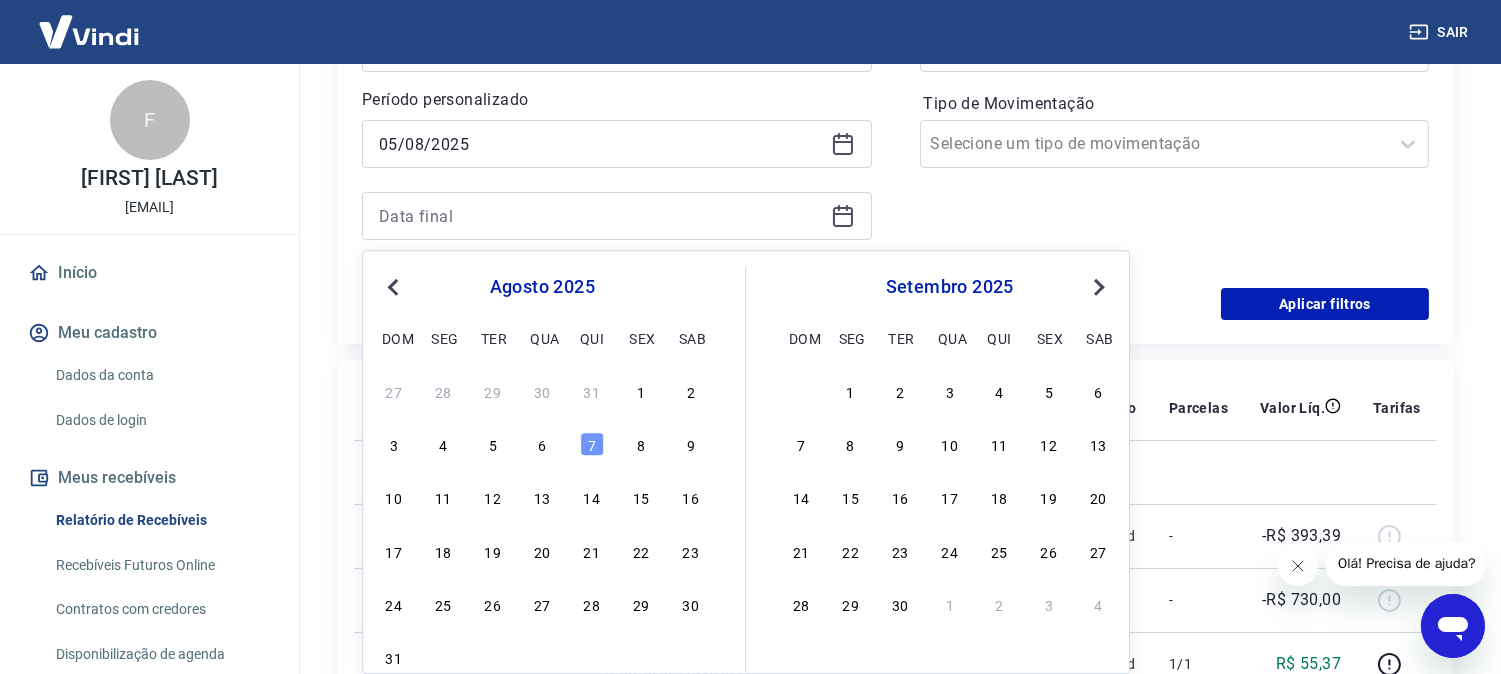 drag, startPoint x: 470, startPoint y: 430, endPoint x: 487, endPoint y: 441, distance: 20.248457 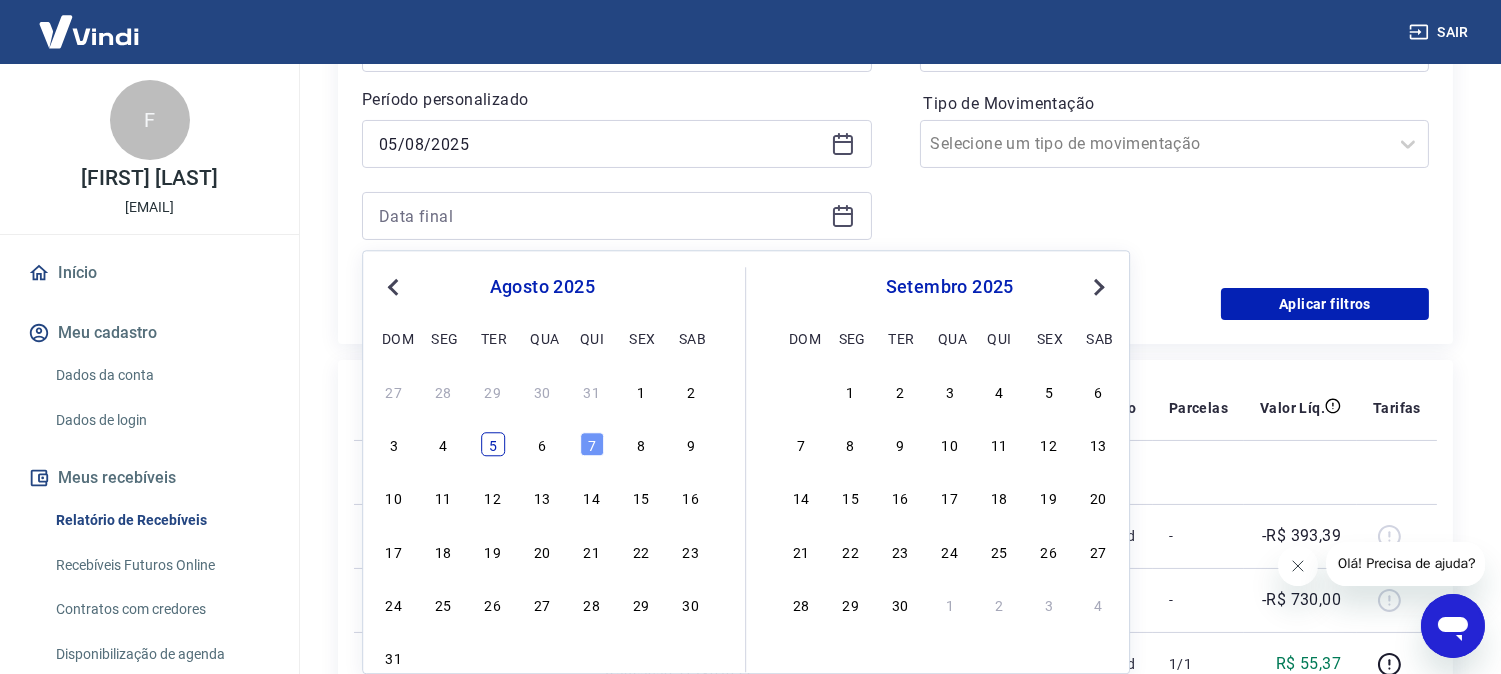 click on "5" at bounding box center (493, 445) 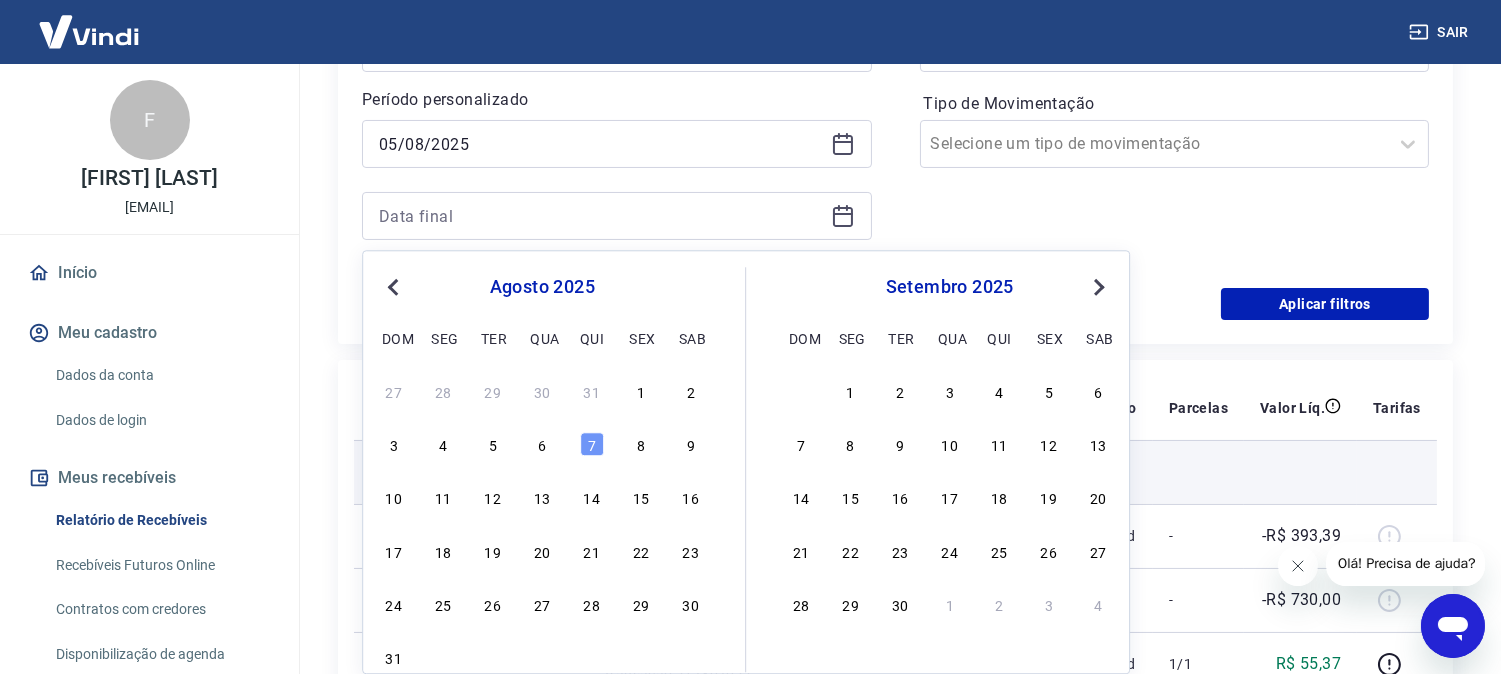 type on "05/08/2025" 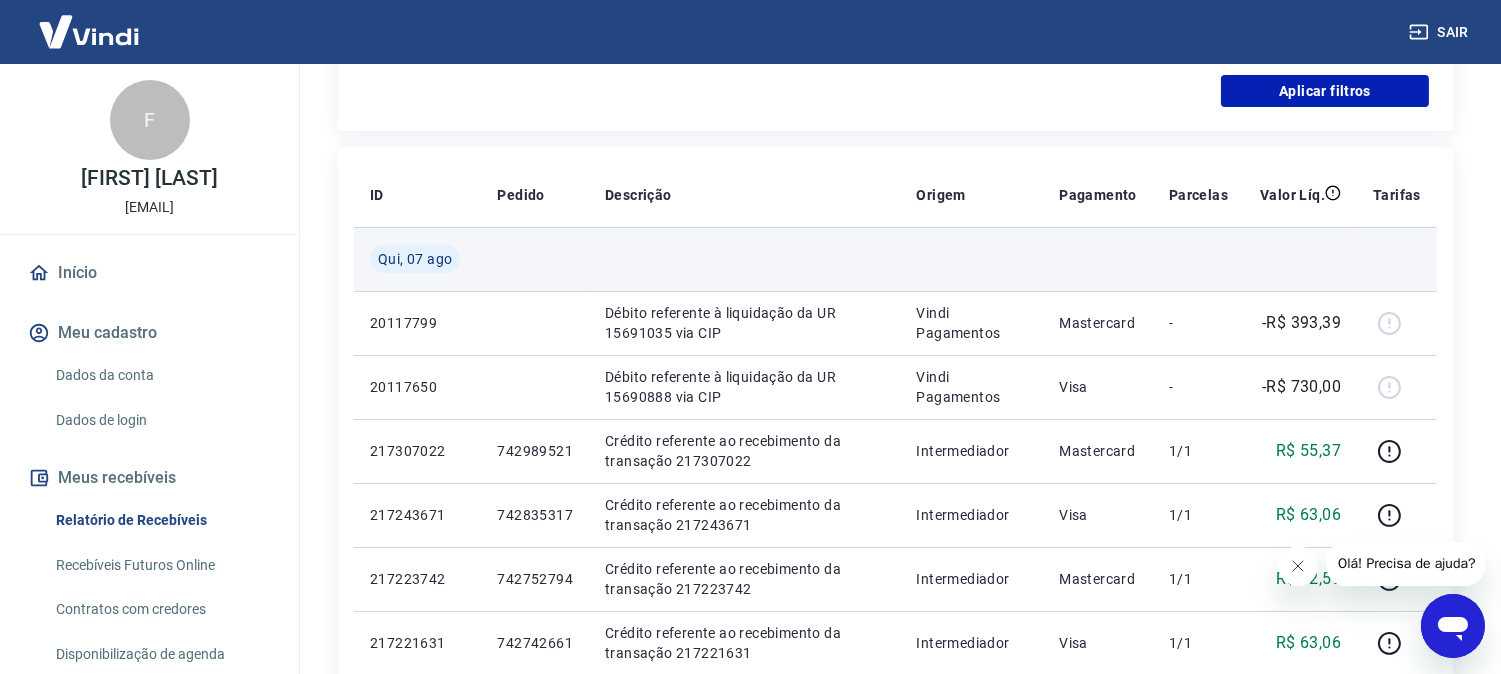 scroll, scrollTop: 635, scrollLeft: 0, axis: vertical 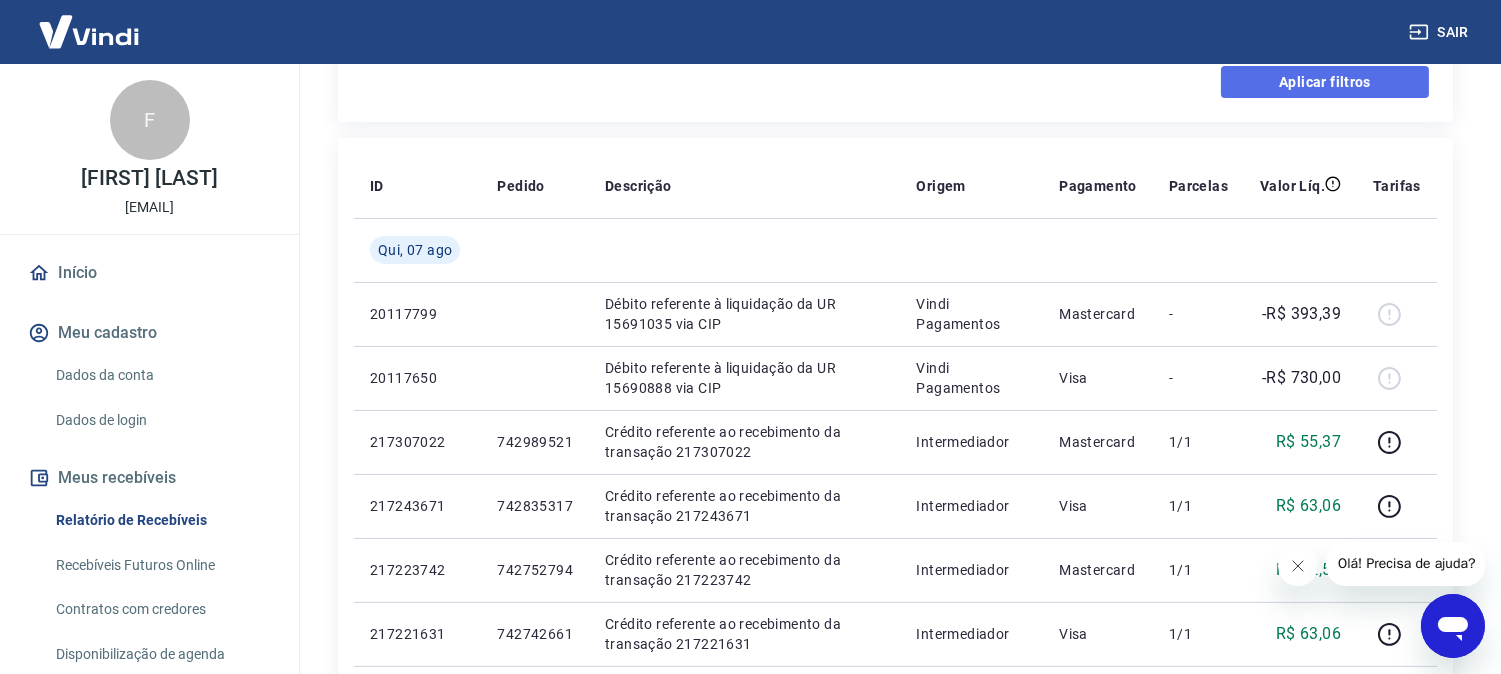 click on "Aplicar filtros" at bounding box center [1325, 82] 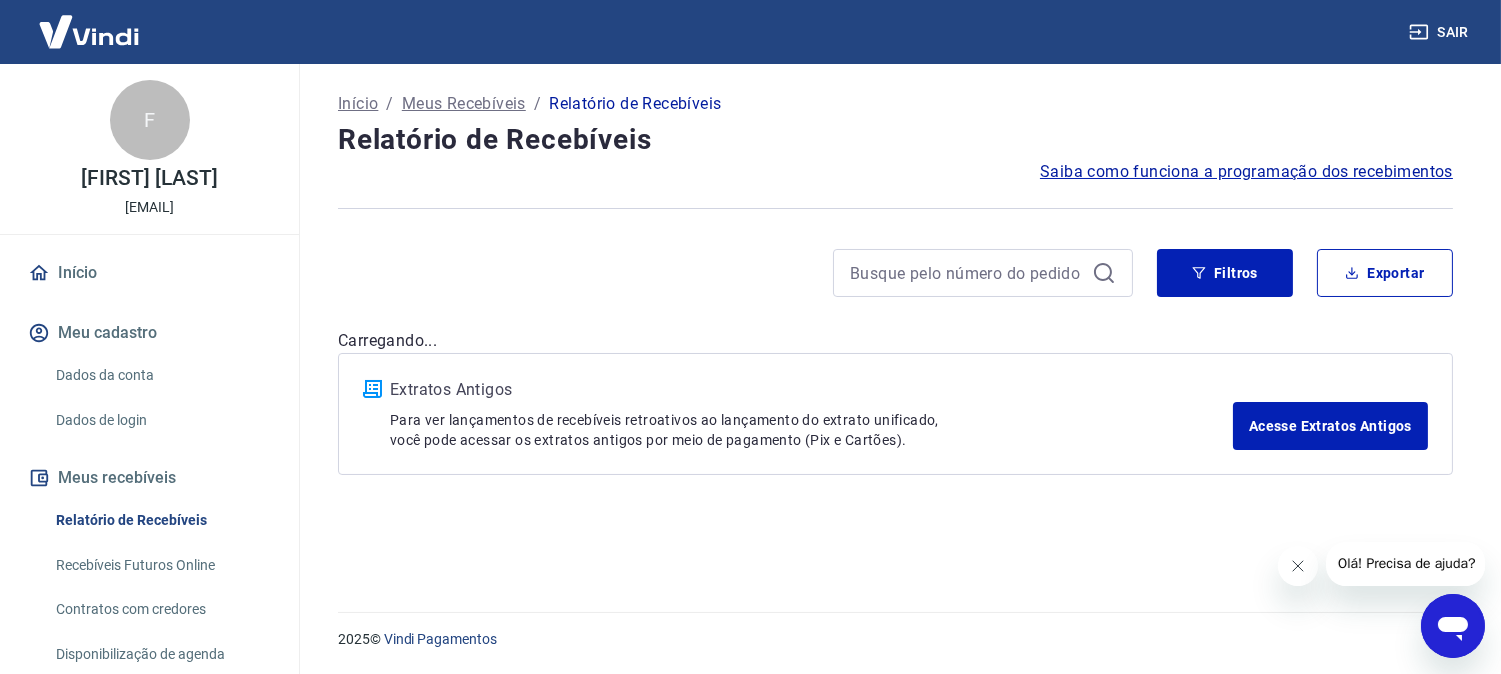 scroll, scrollTop: 0, scrollLeft: 0, axis: both 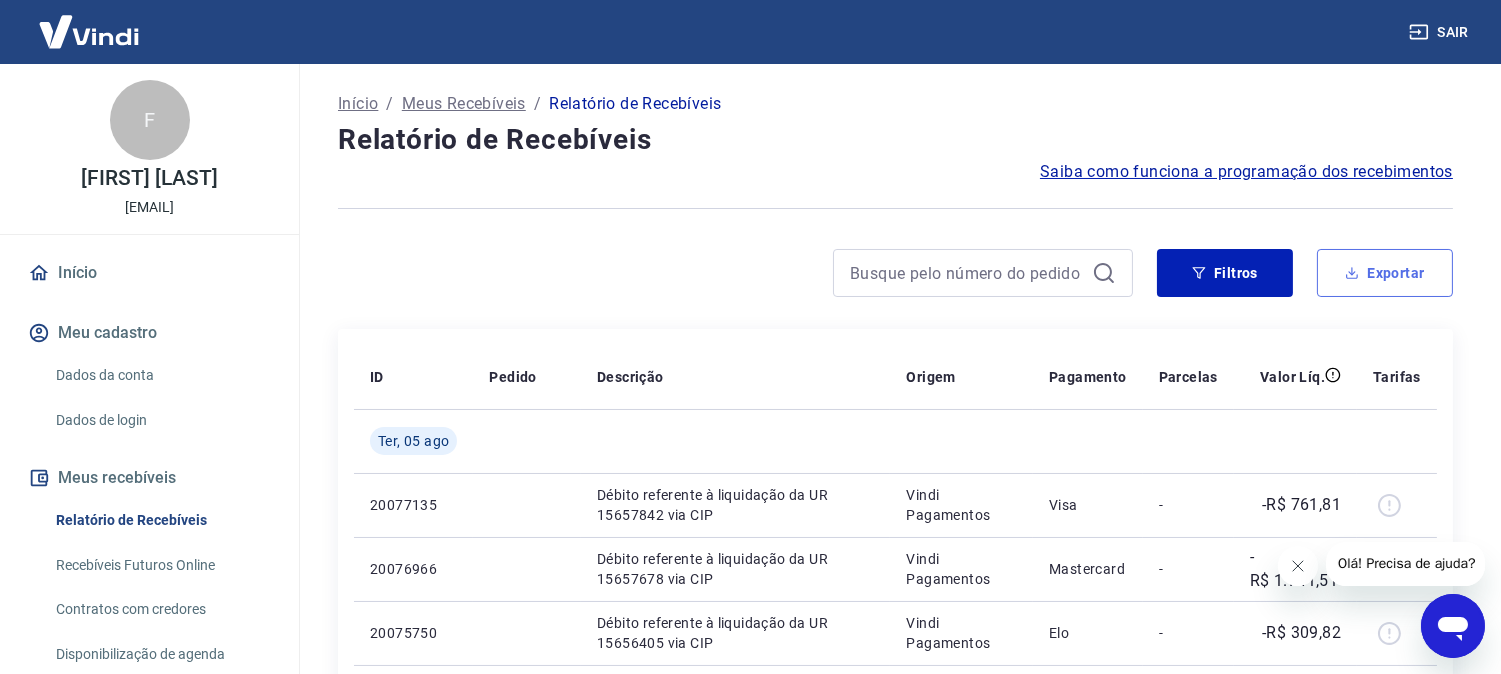 click on "Exportar" at bounding box center [1385, 273] 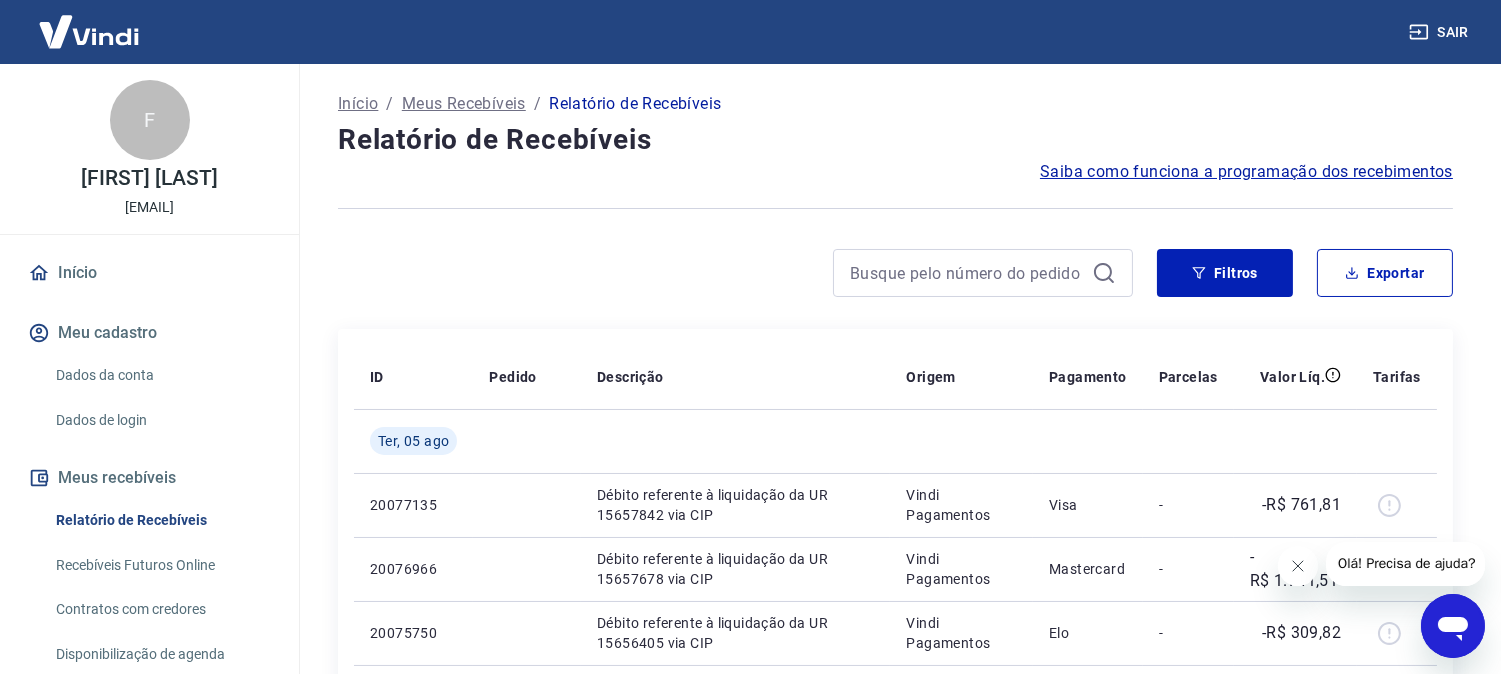 type on "05/08/2025" 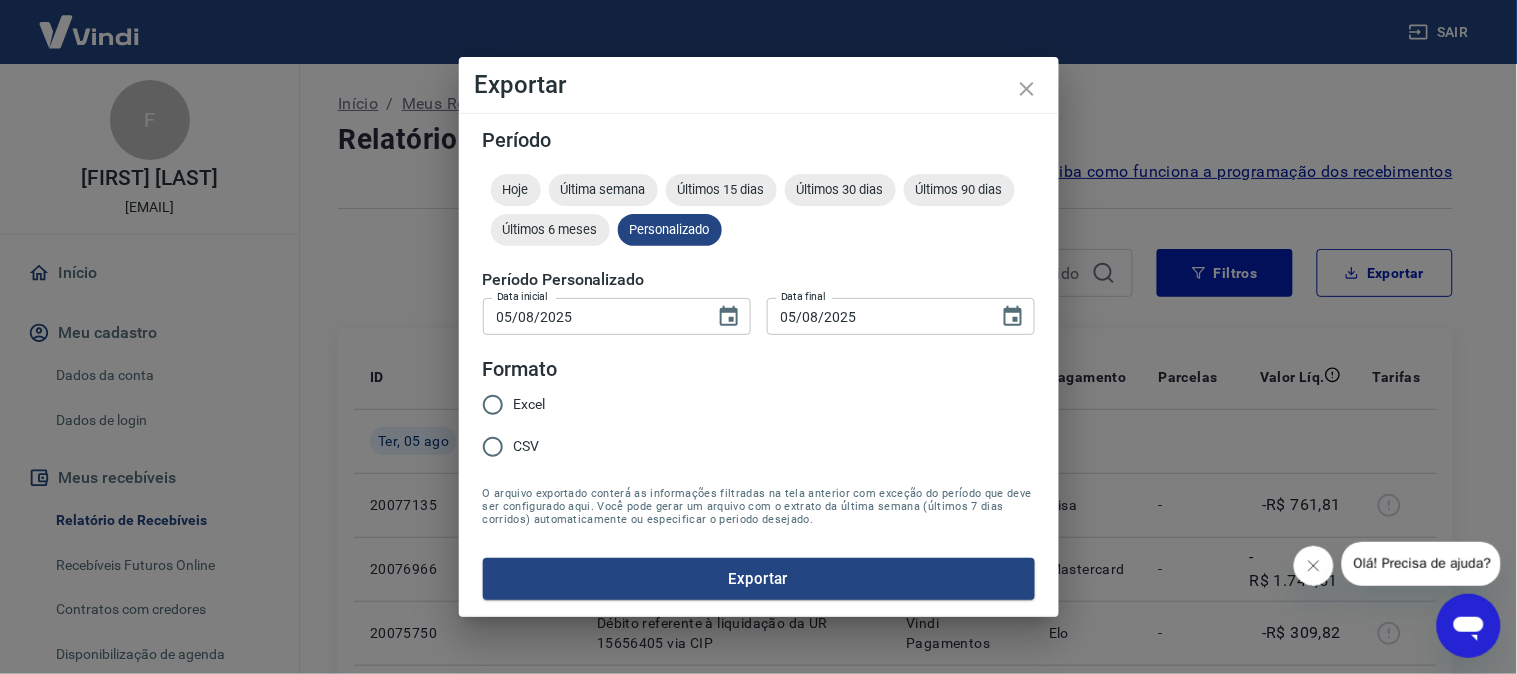 click on "Excel" at bounding box center [530, 404] 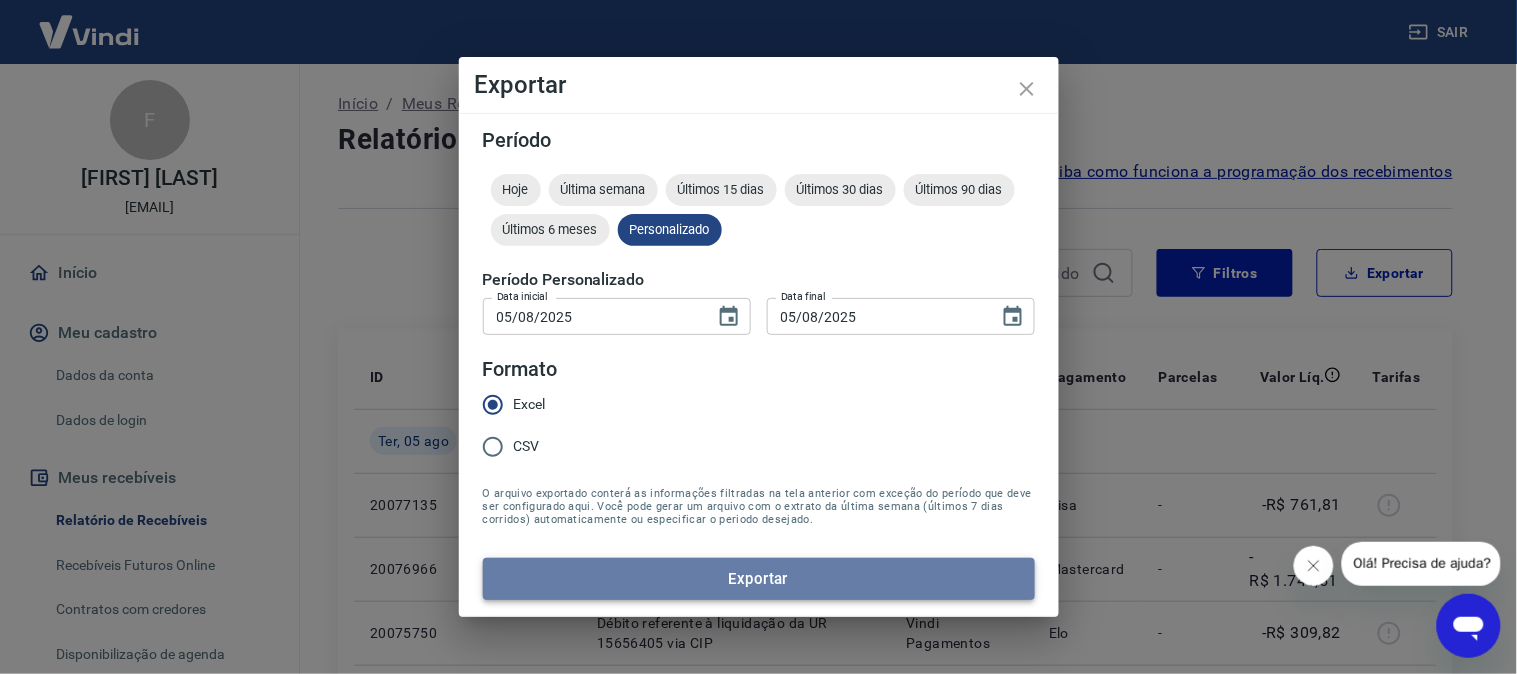 drag, startPoint x: 648, startPoint y: 576, endPoint x: 690, endPoint y: 575, distance: 42.0119 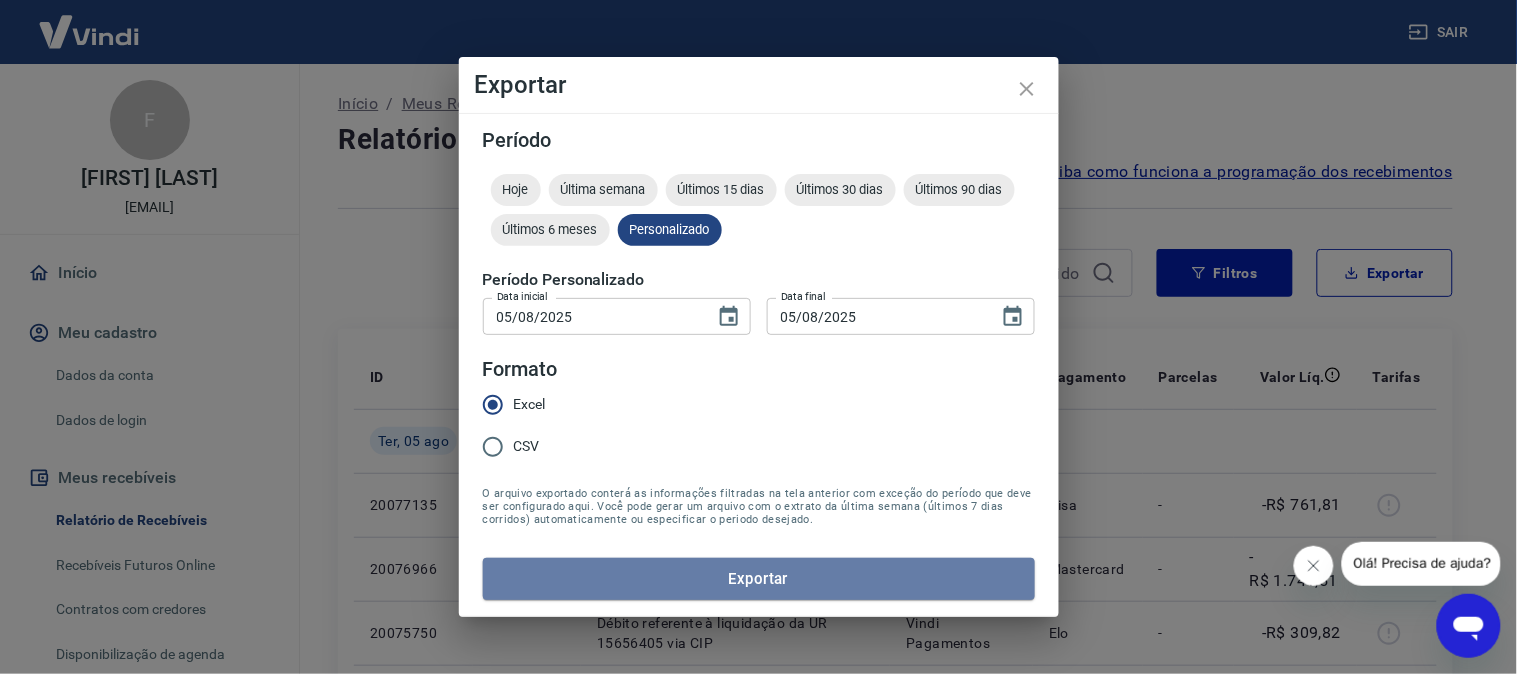 click on "Exportar" at bounding box center (759, 579) 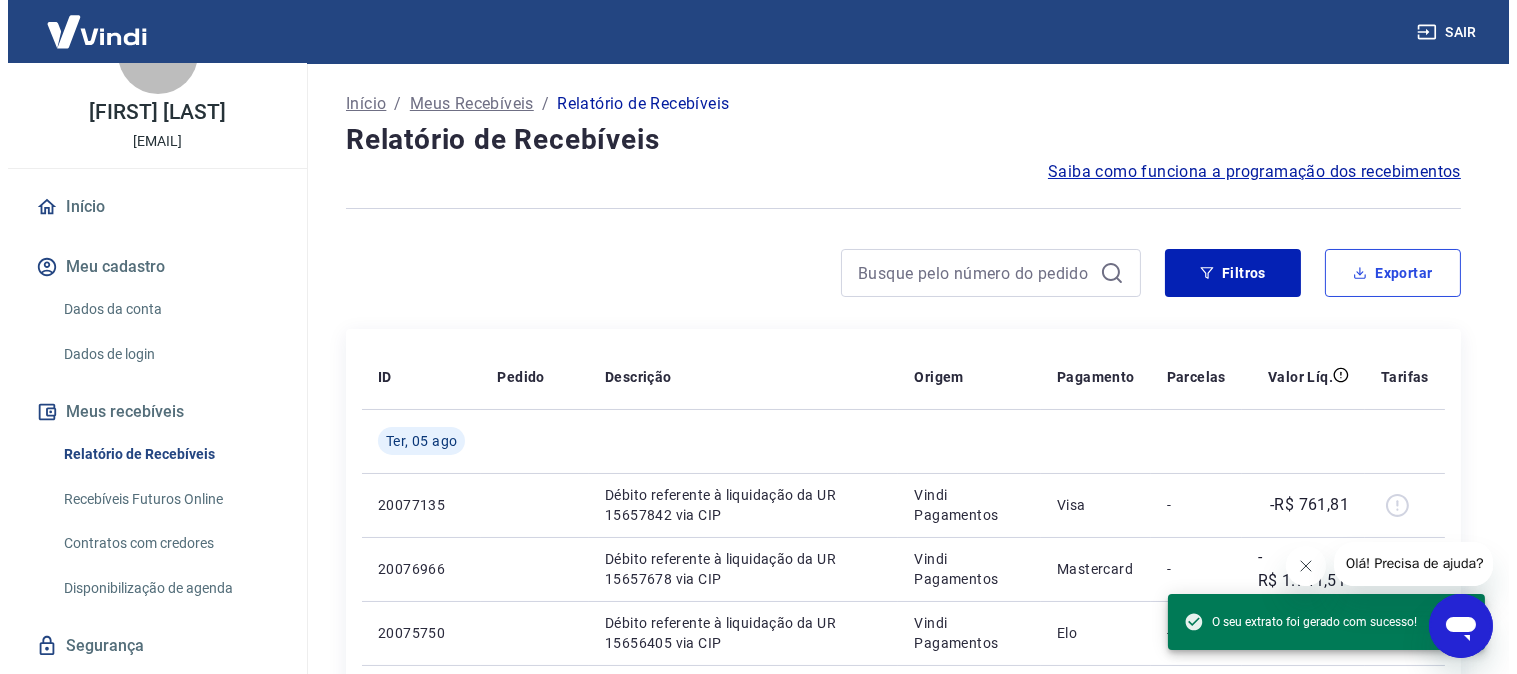 scroll, scrollTop: 118, scrollLeft: 0, axis: vertical 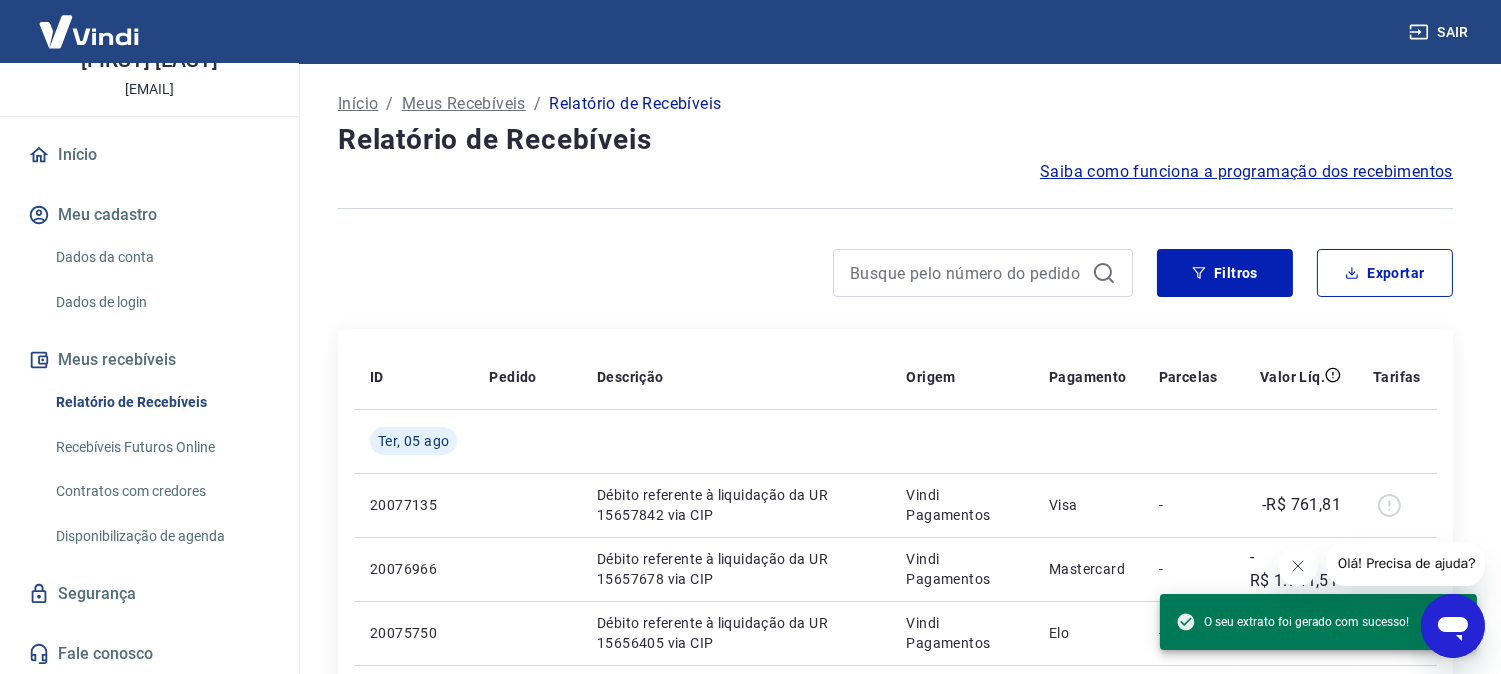 click on "Início" at bounding box center (149, 155) 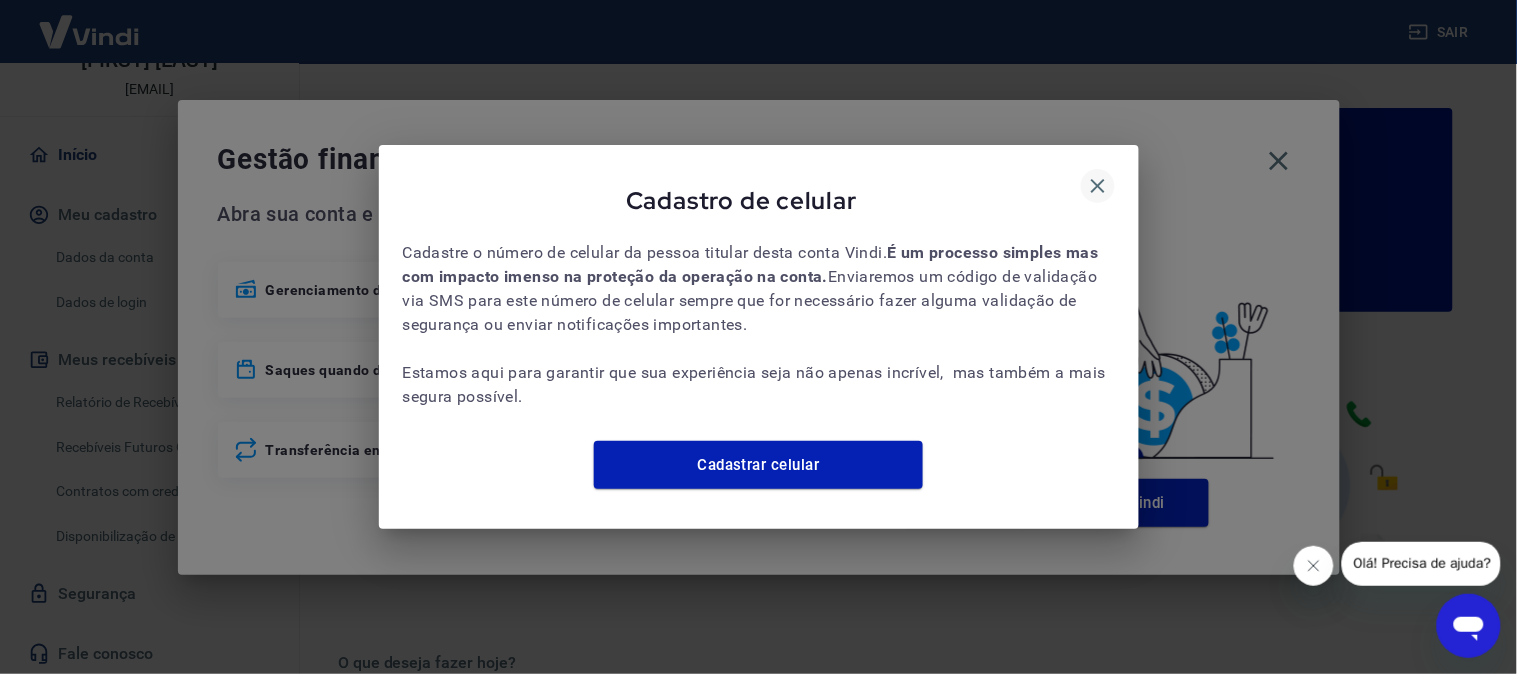 click 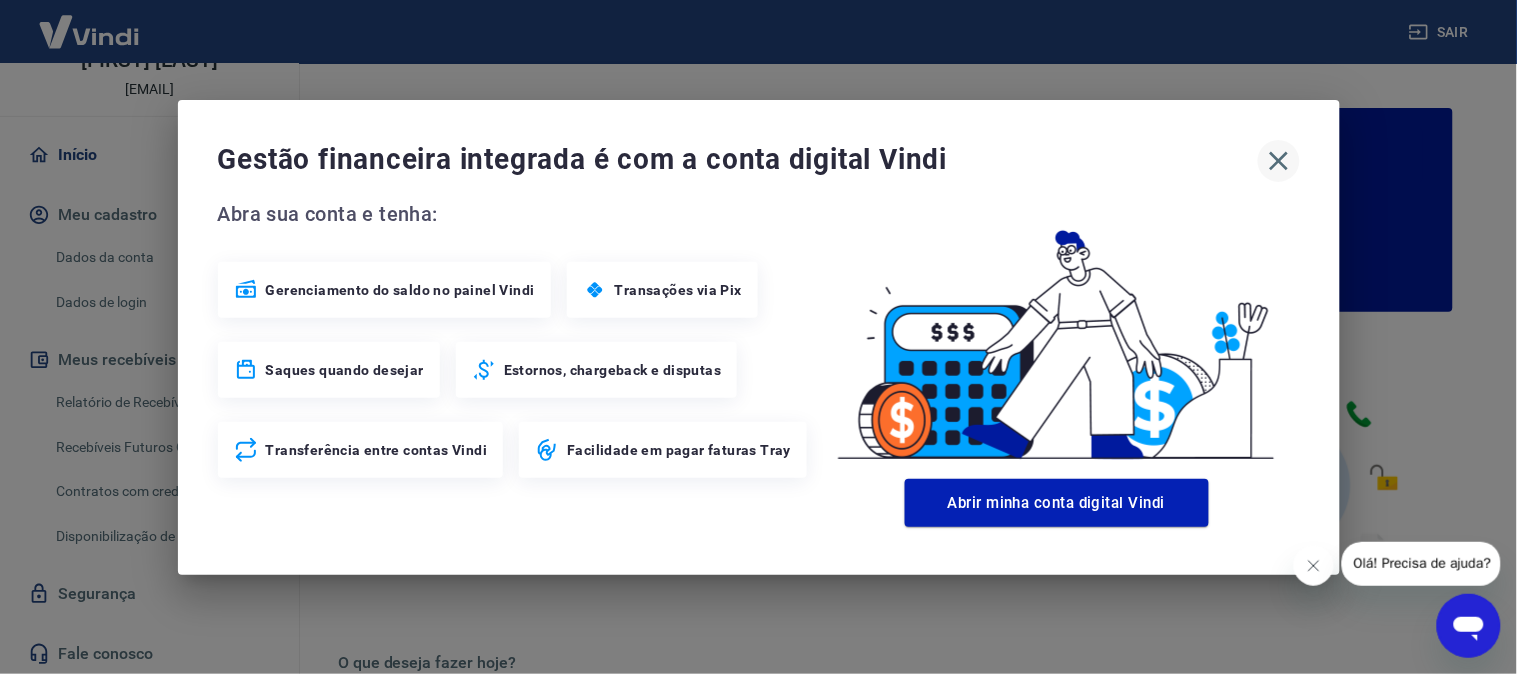 click 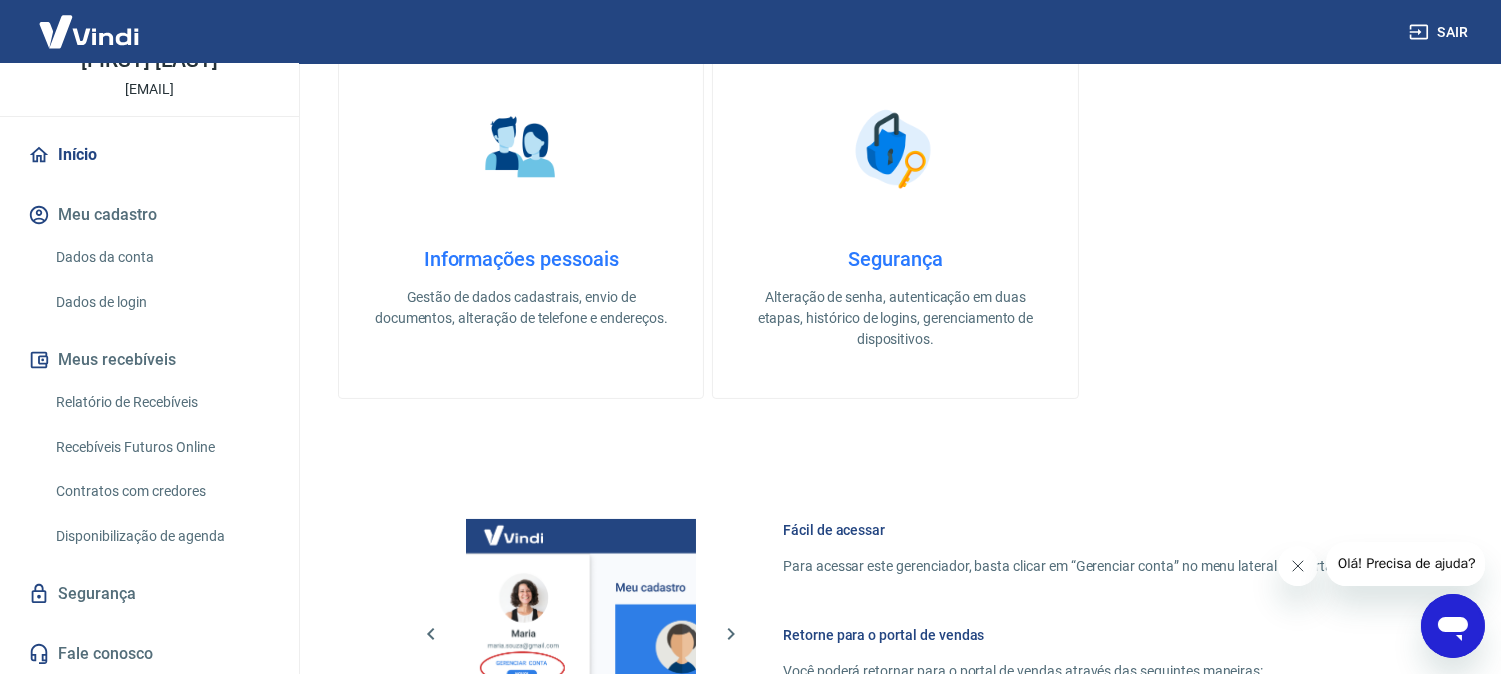 scroll, scrollTop: 1000, scrollLeft: 0, axis: vertical 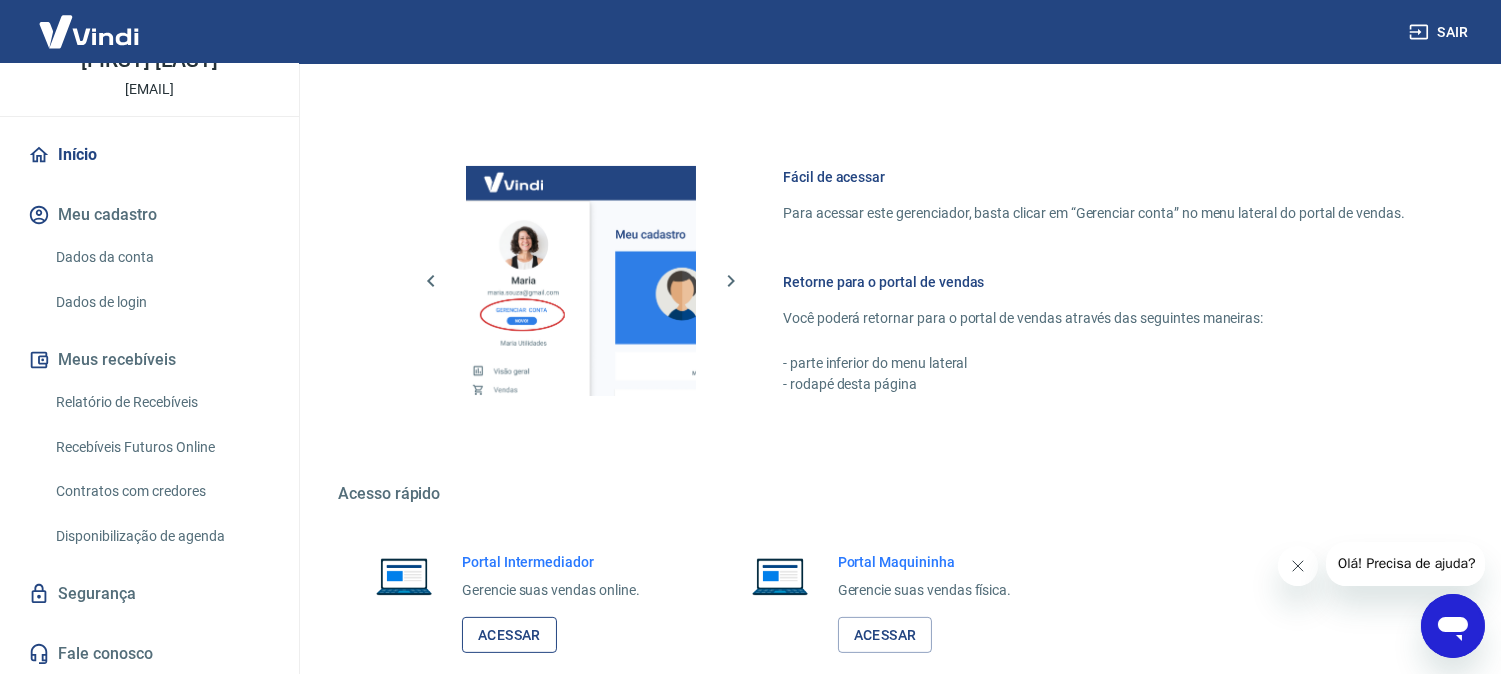 drag, startPoint x: 511, startPoint y: 605, endPoint x: 516, endPoint y: 634, distance: 29.427877 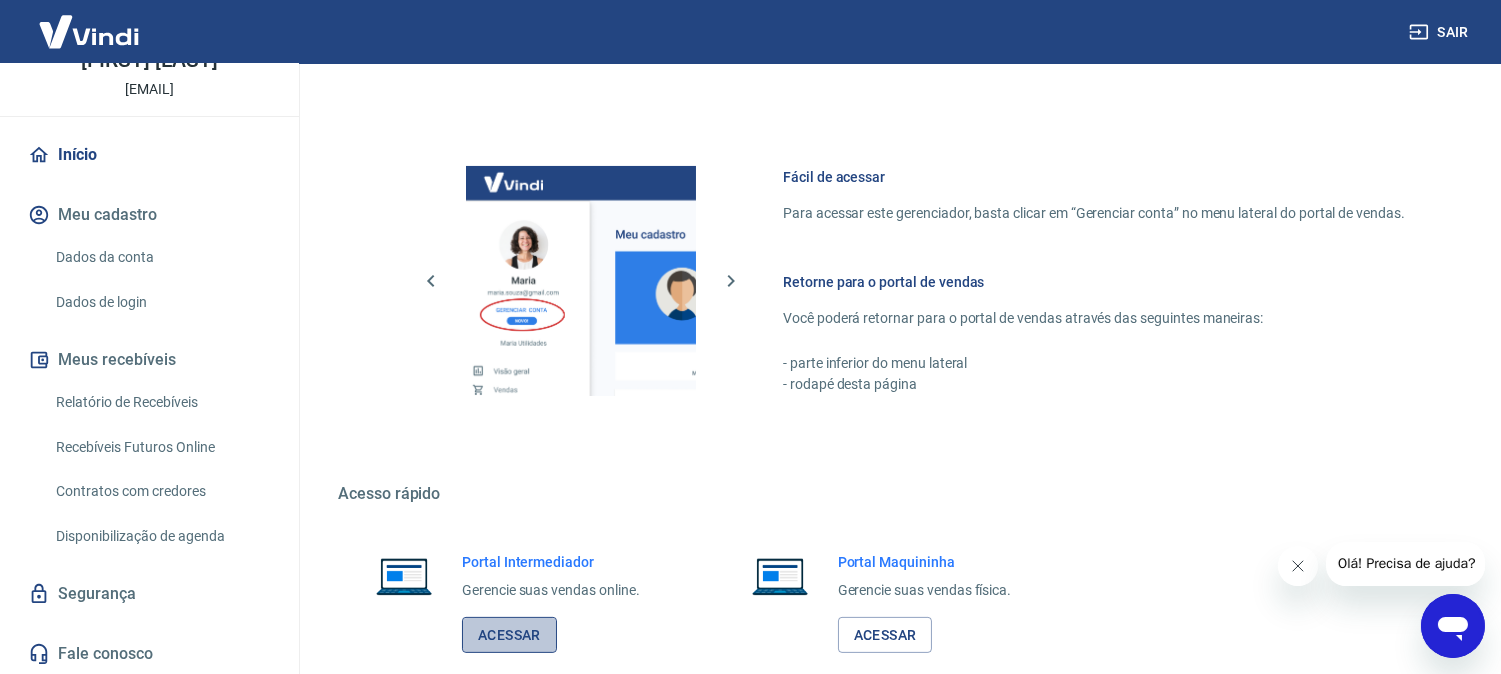 click on "Acessar" at bounding box center (509, 635) 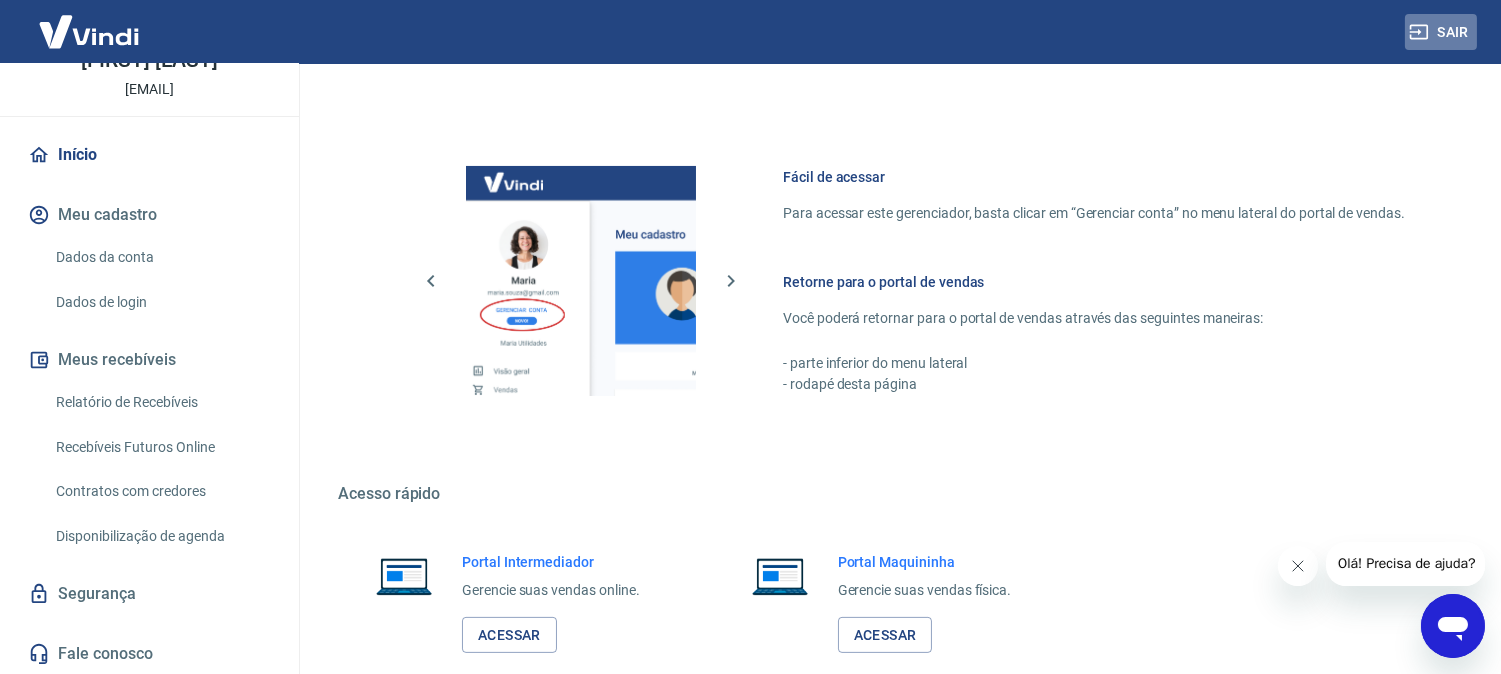 click on "Sair" at bounding box center [1441, 32] 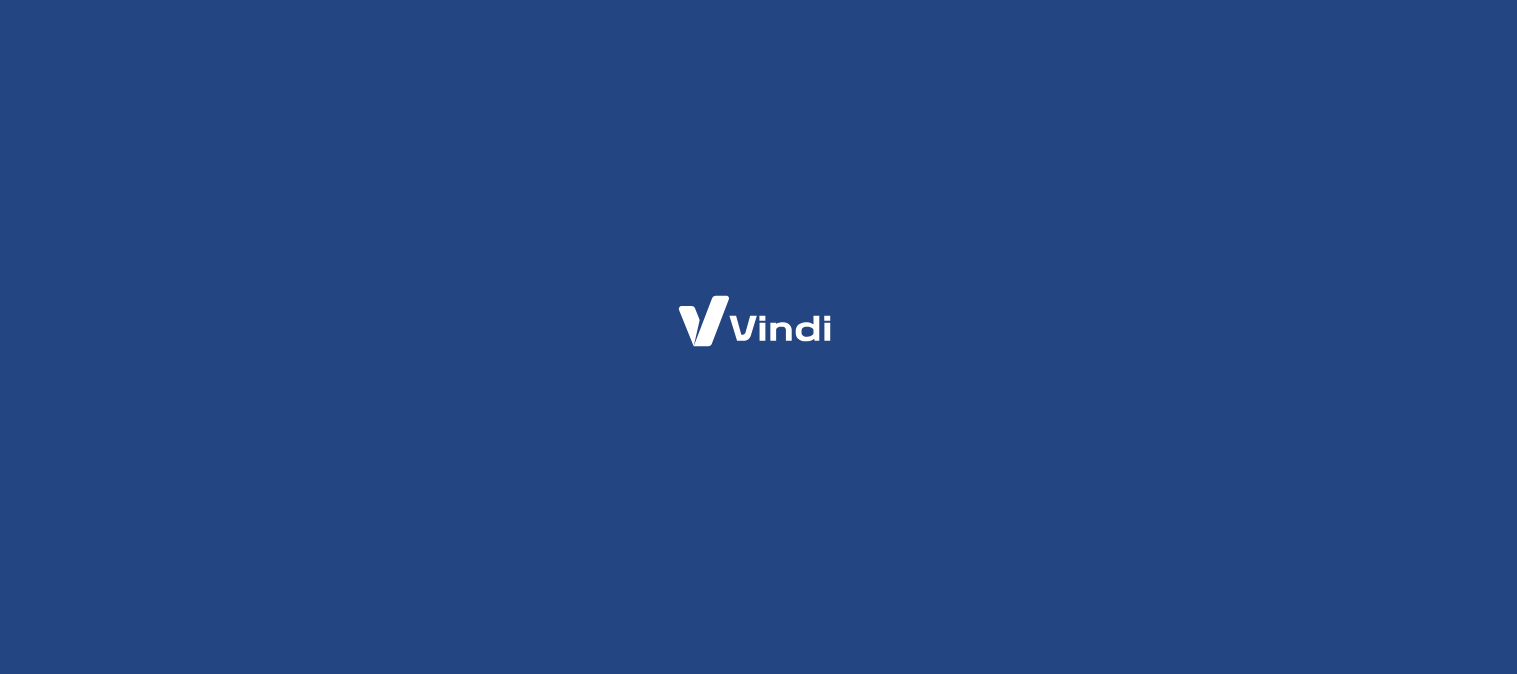 scroll, scrollTop: 0, scrollLeft: 0, axis: both 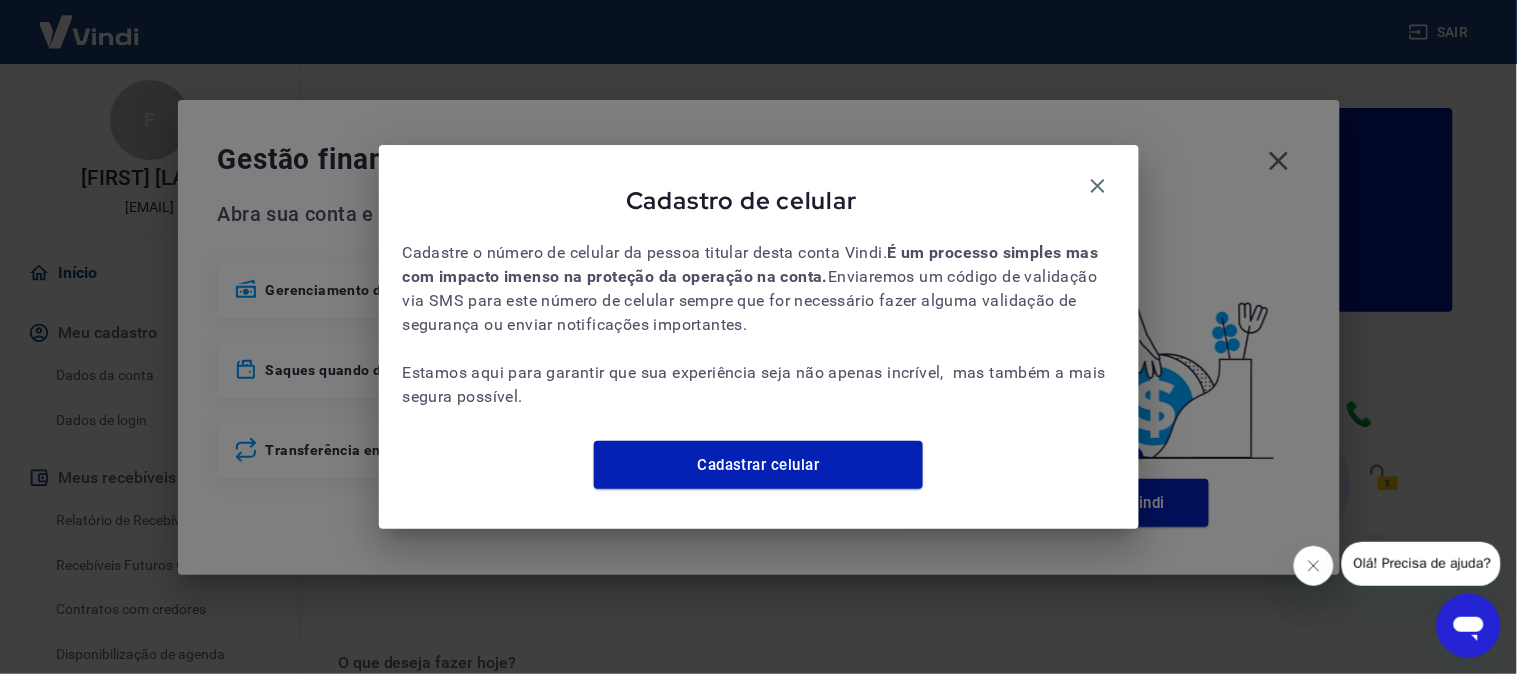 click 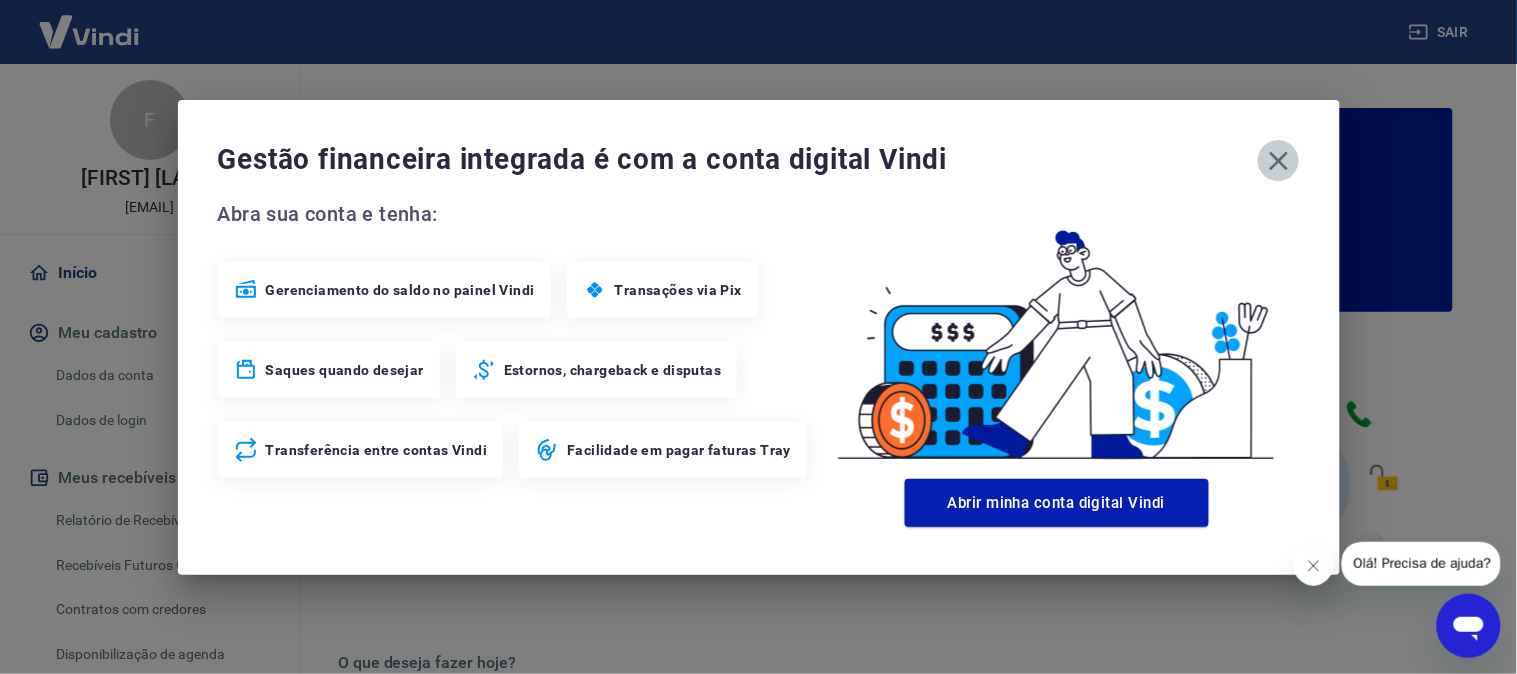 click 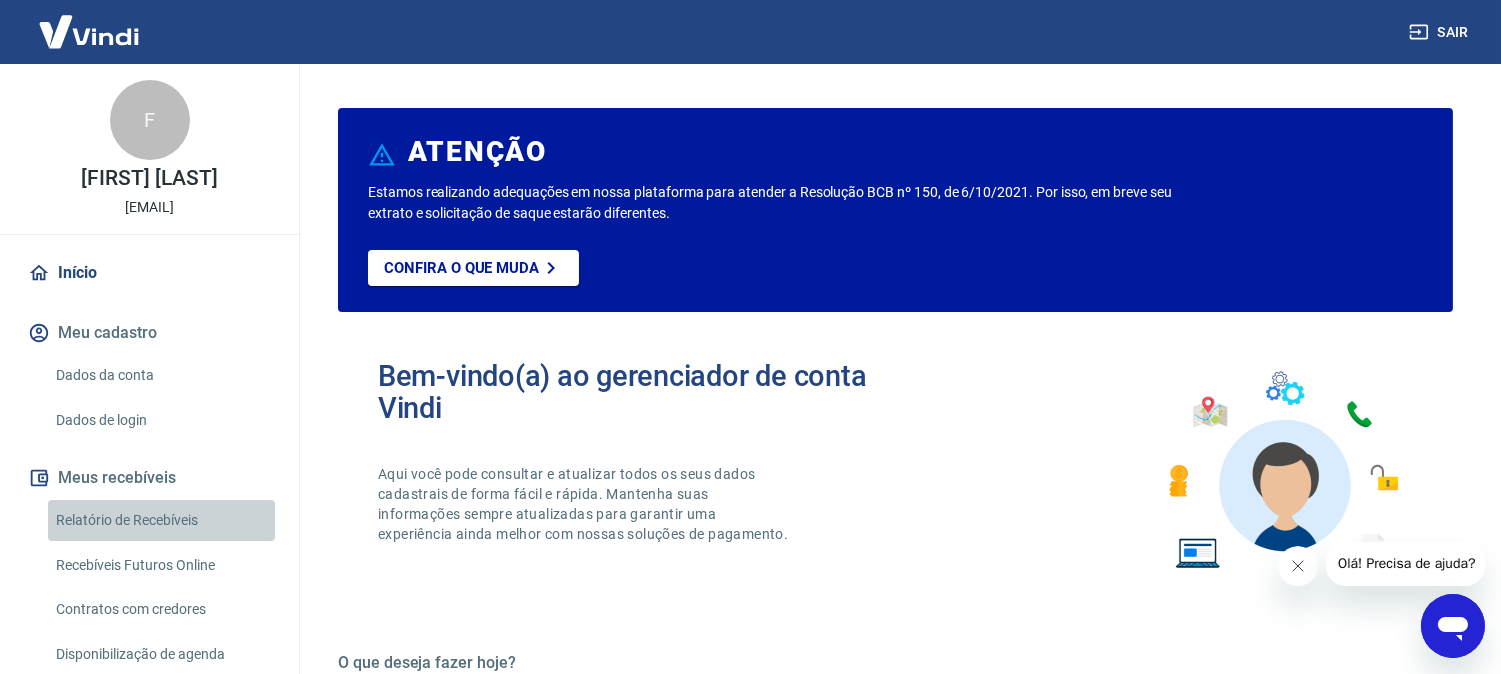 click on "Relatório de Recebíveis" at bounding box center [161, 520] 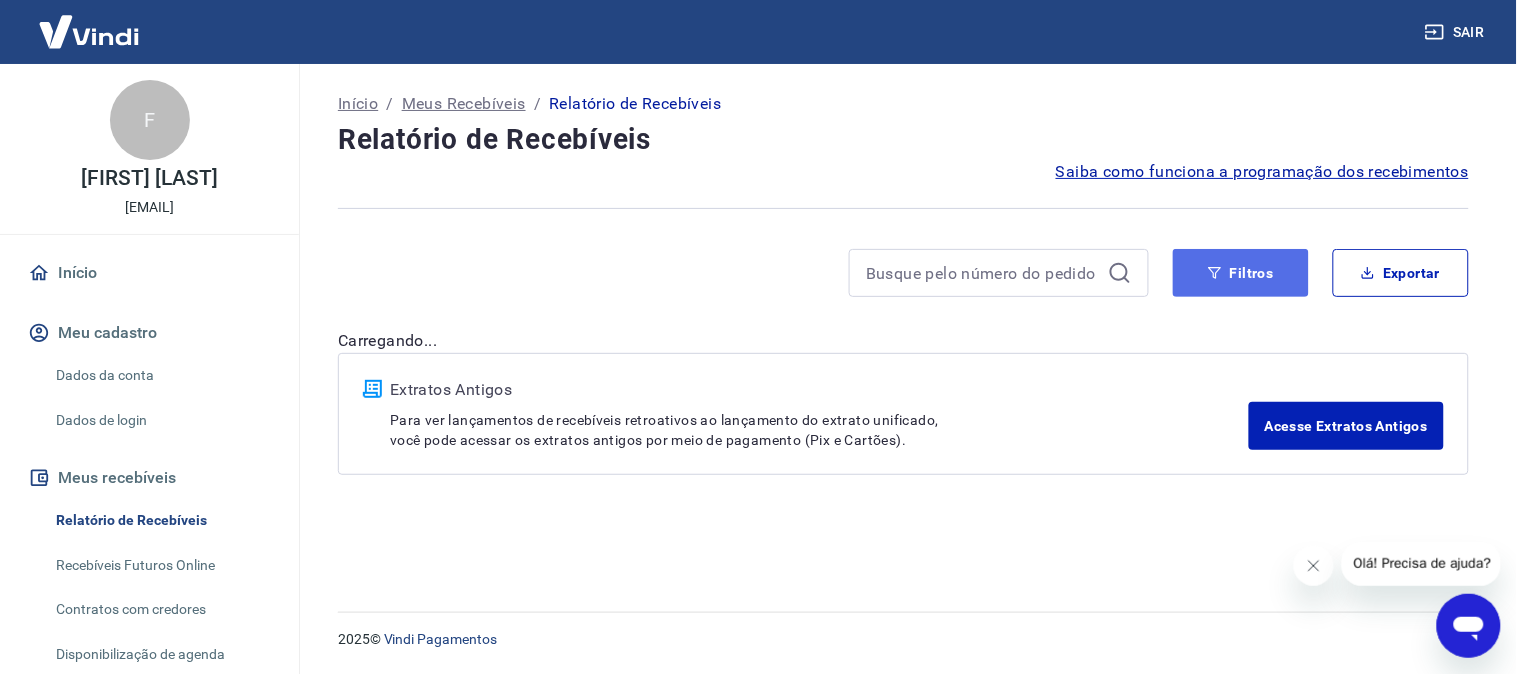 click on "Filtros" at bounding box center [1241, 273] 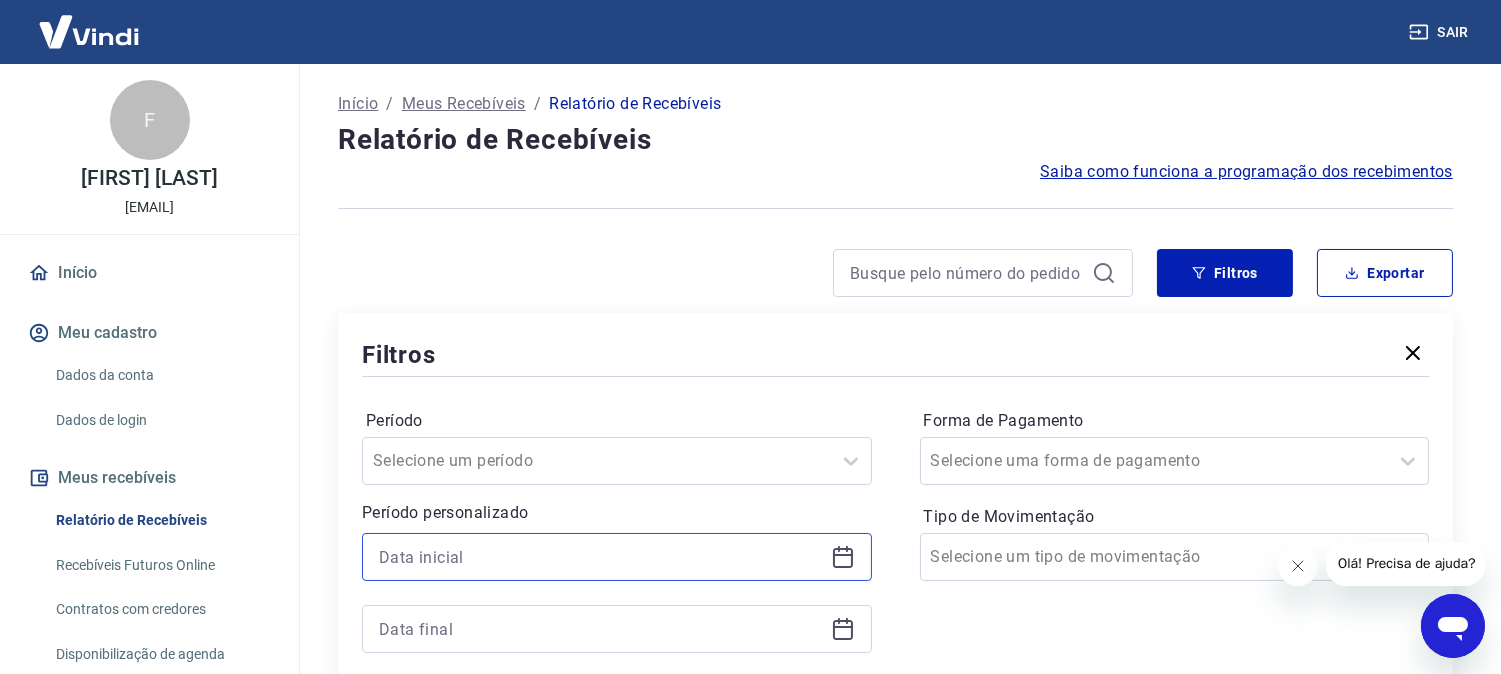 click at bounding box center [601, 557] 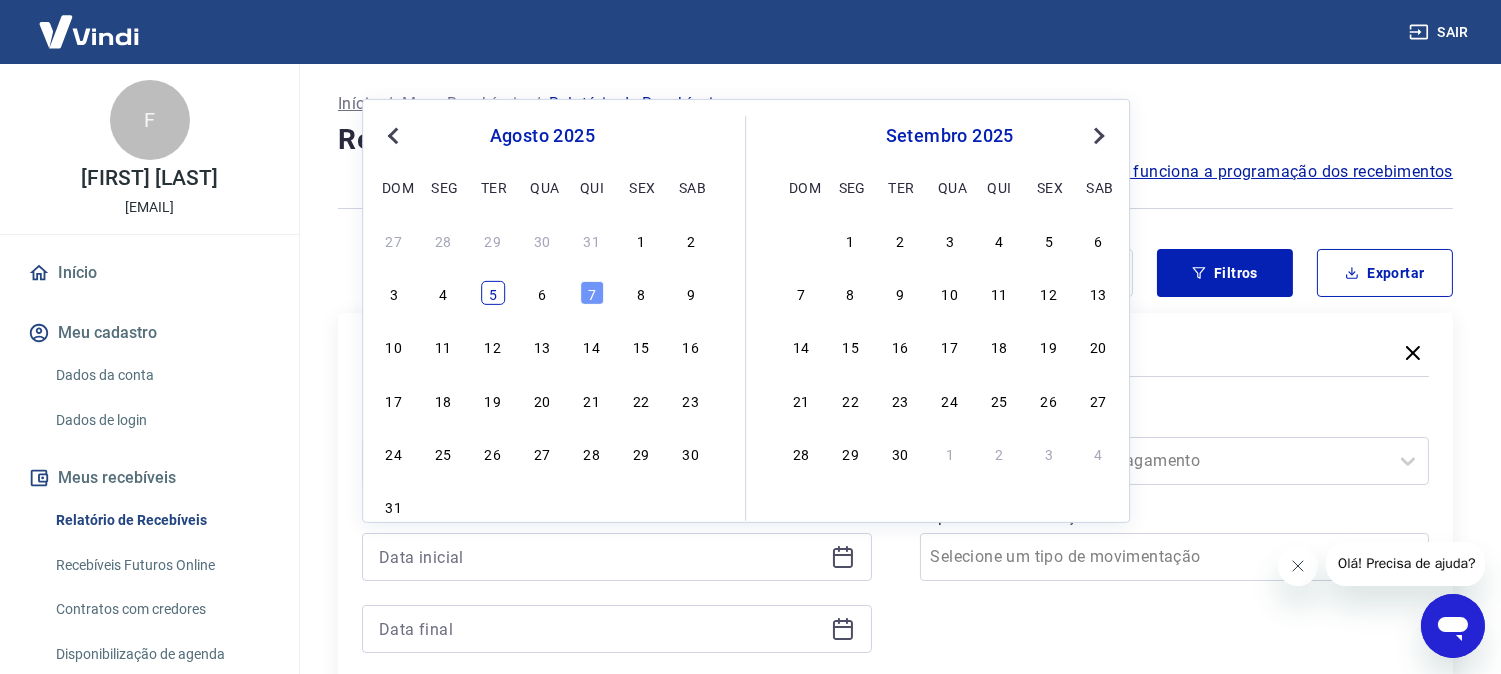 click on "5" at bounding box center (493, 293) 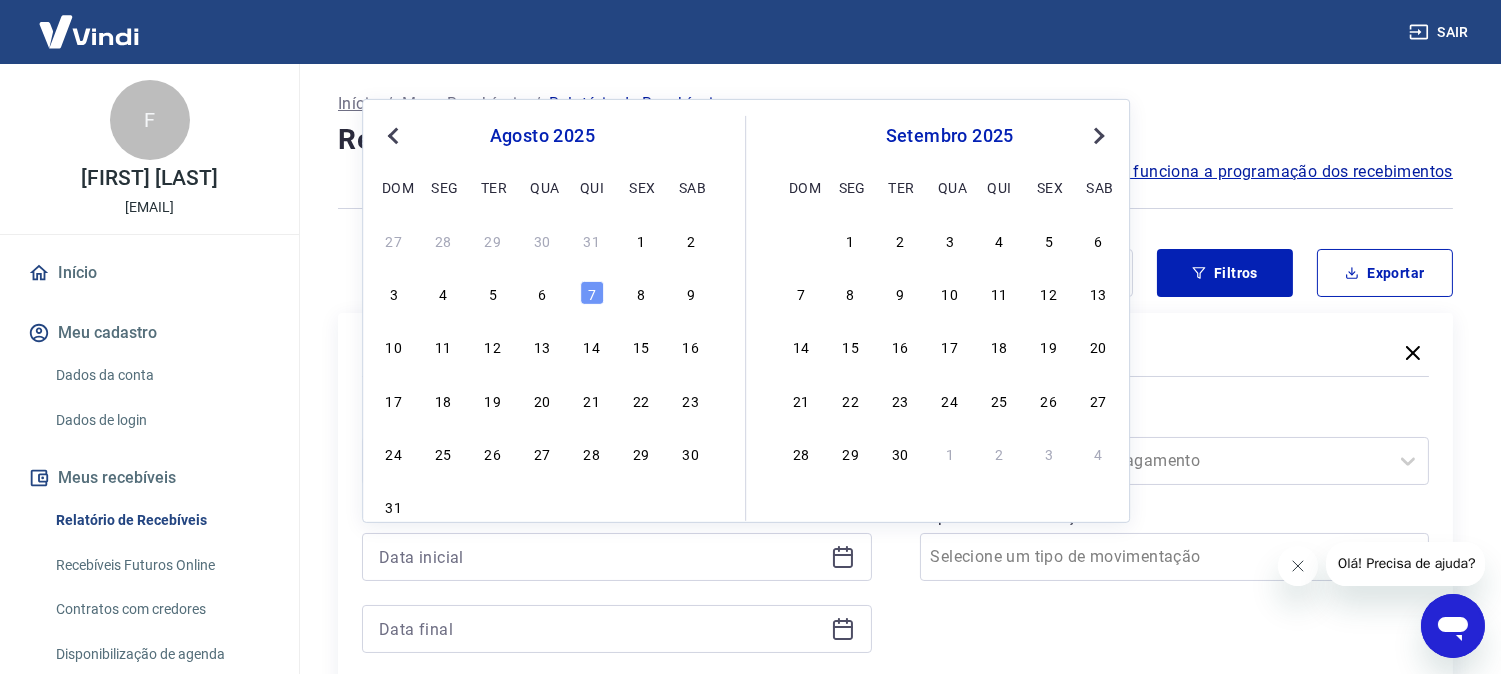 type on "05/08/2025" 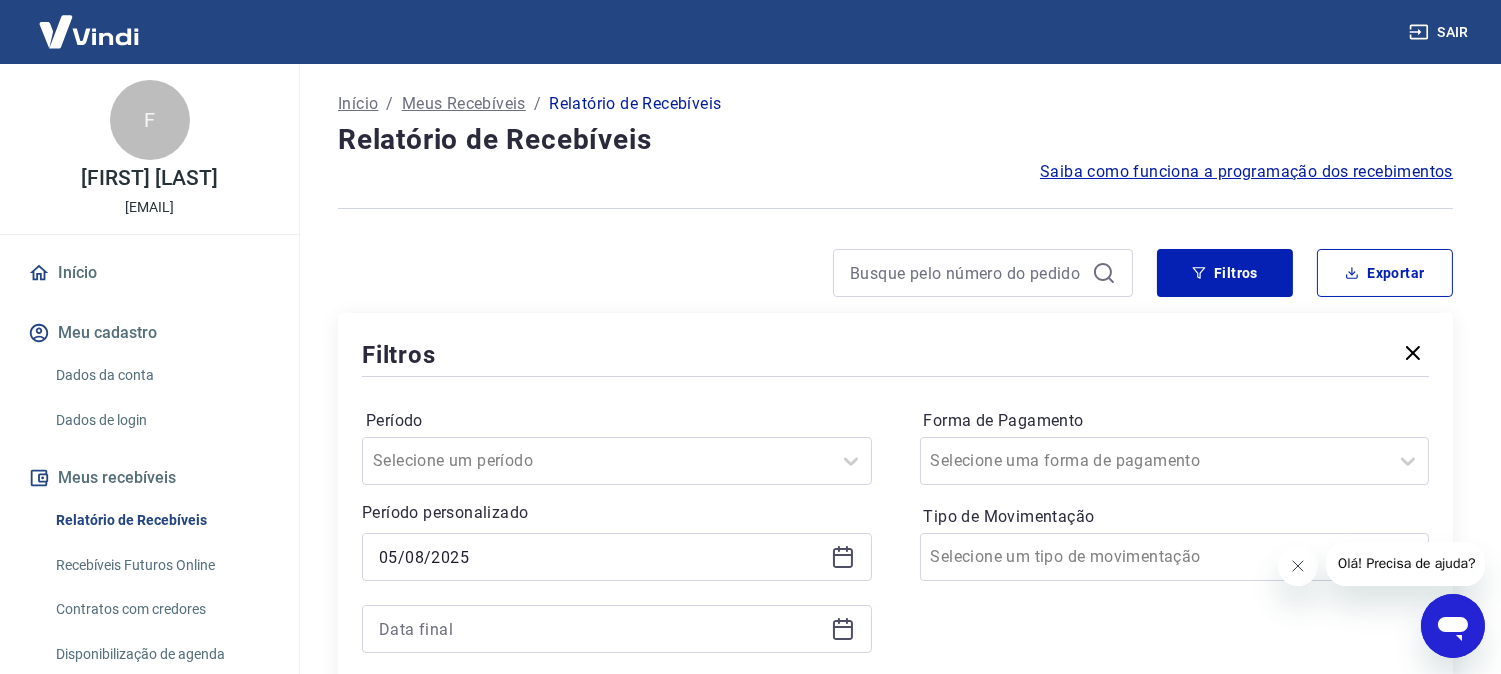 click at bounding box center (617, 629) 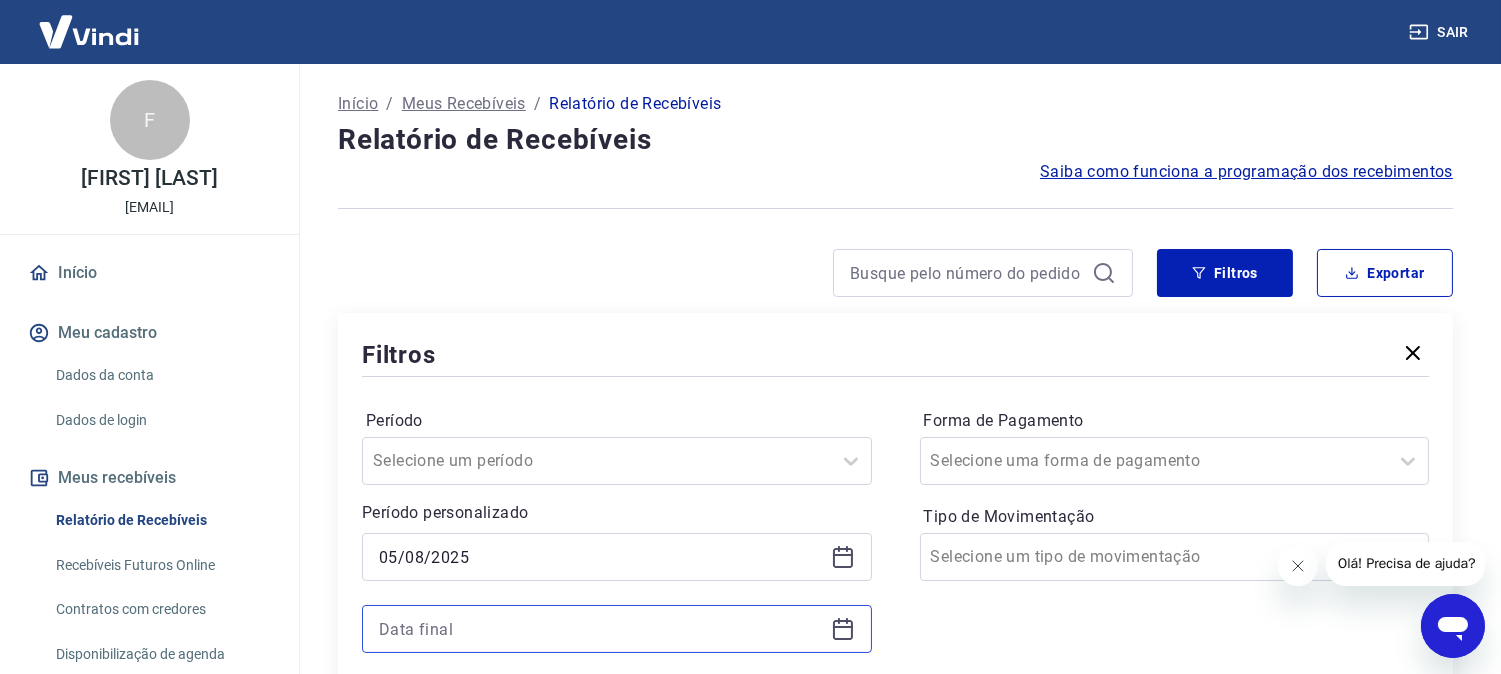 click at bounding box center (601, 629) 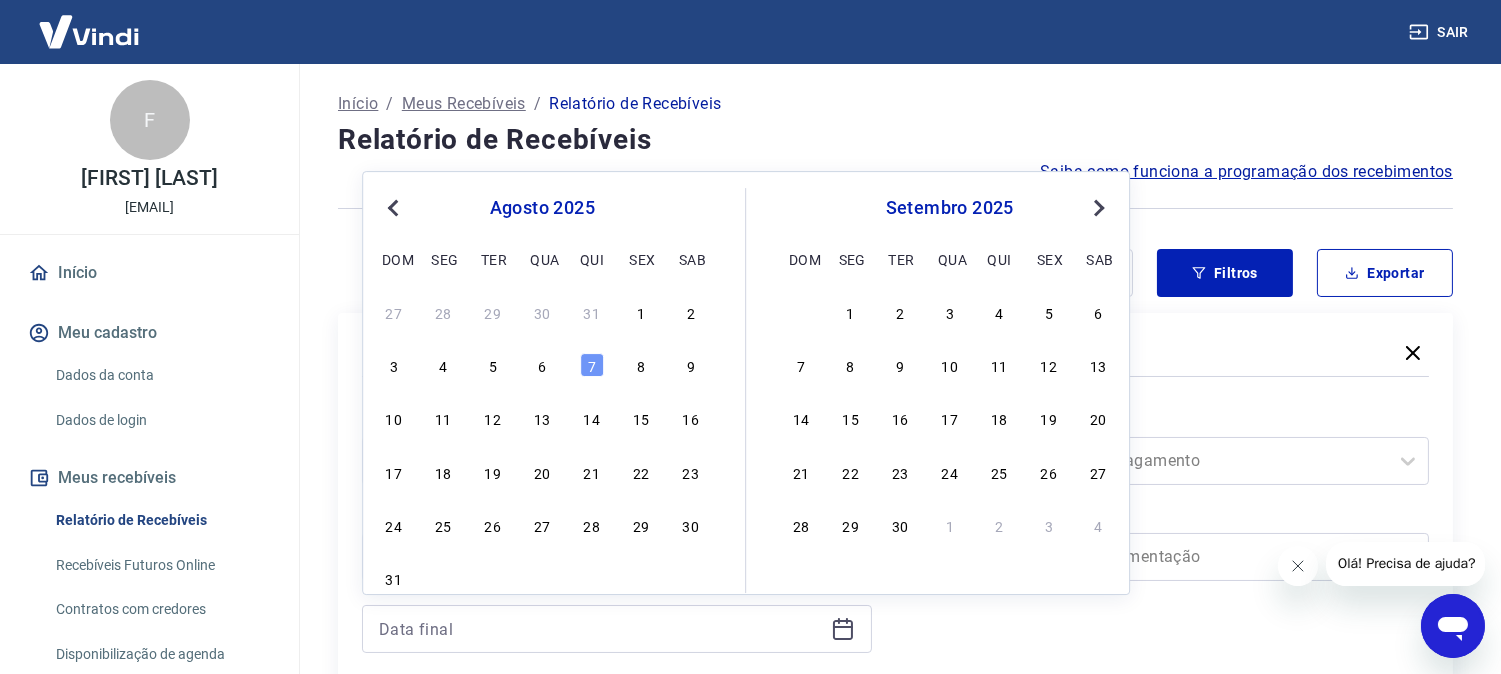 click on "5" at bounding box center [493, 365] 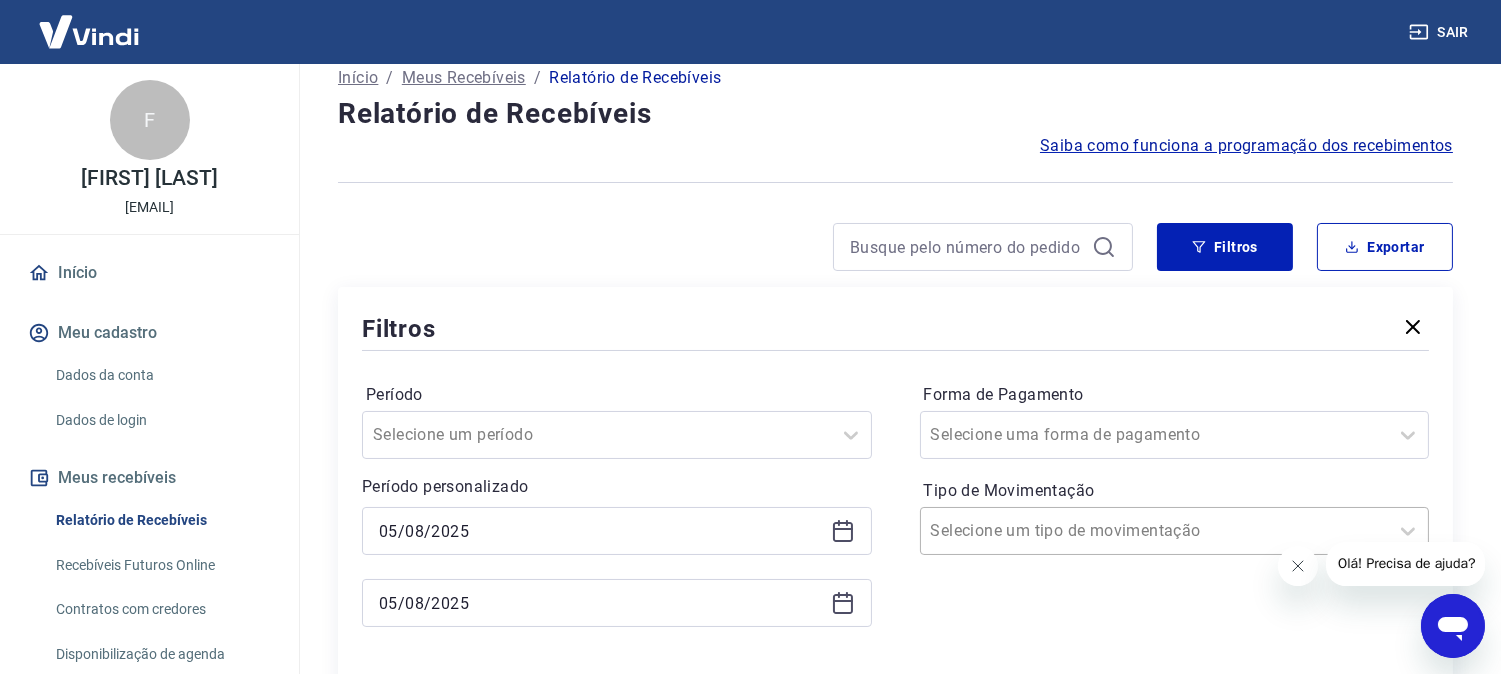 scroll, scrollTop: 222, scrollLeft: 0, axis: vertical 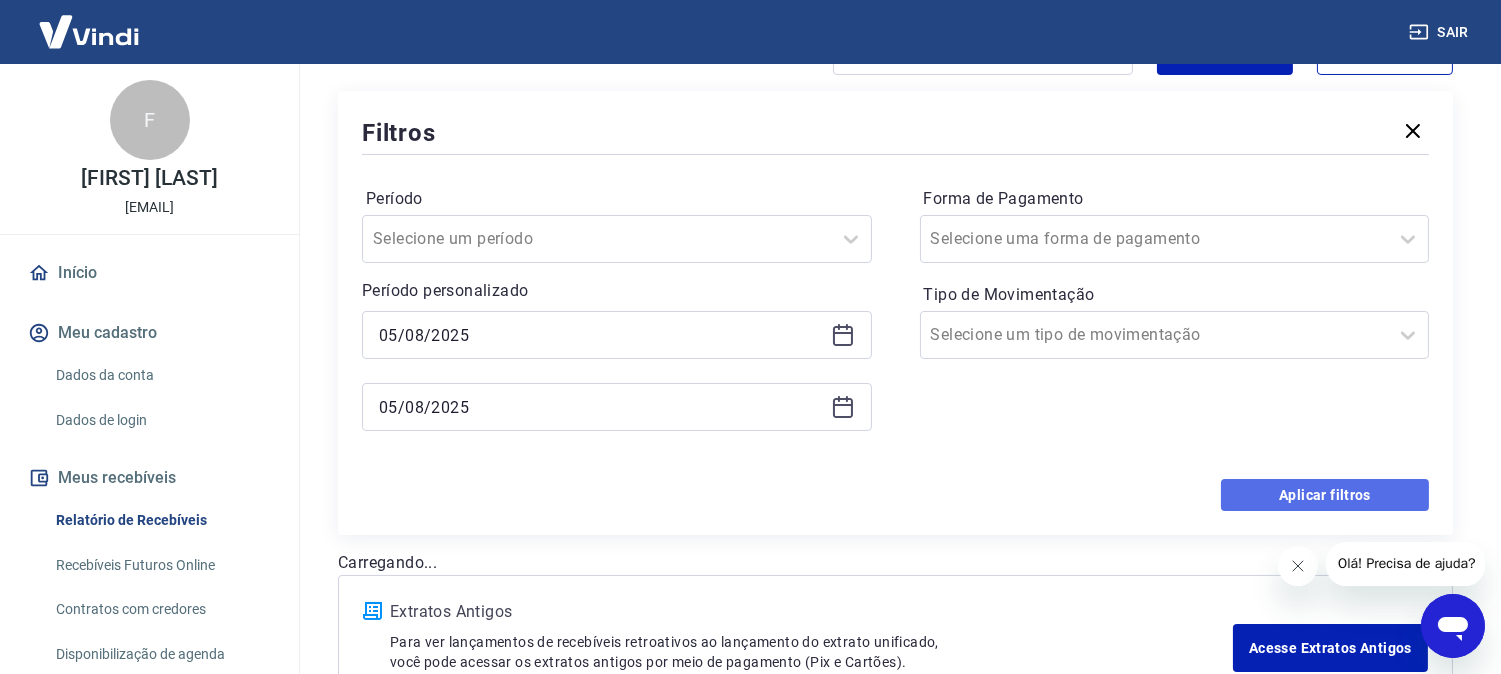 click on "Aplicar filtros" at bounding box center (1325, 495) 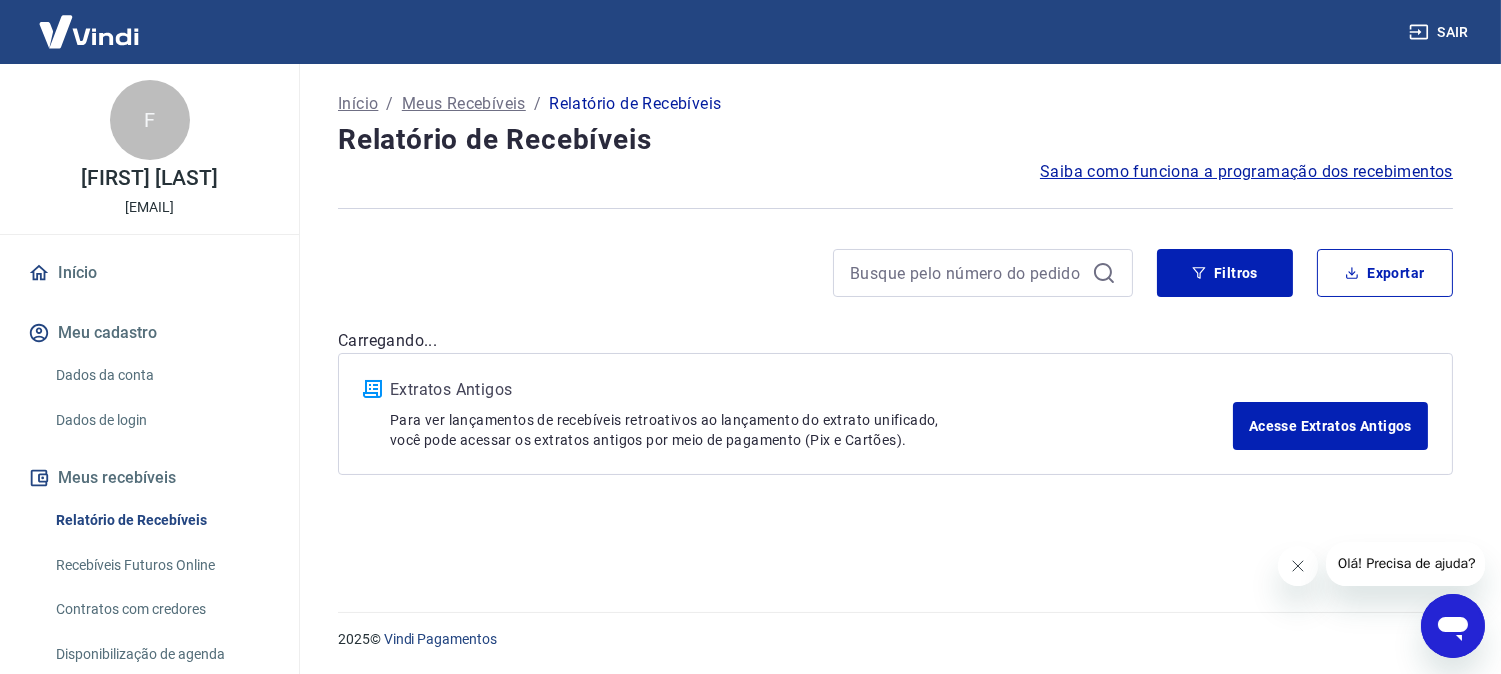 scroll, scrollTop: 0, scrollLeft: 0, axis: both 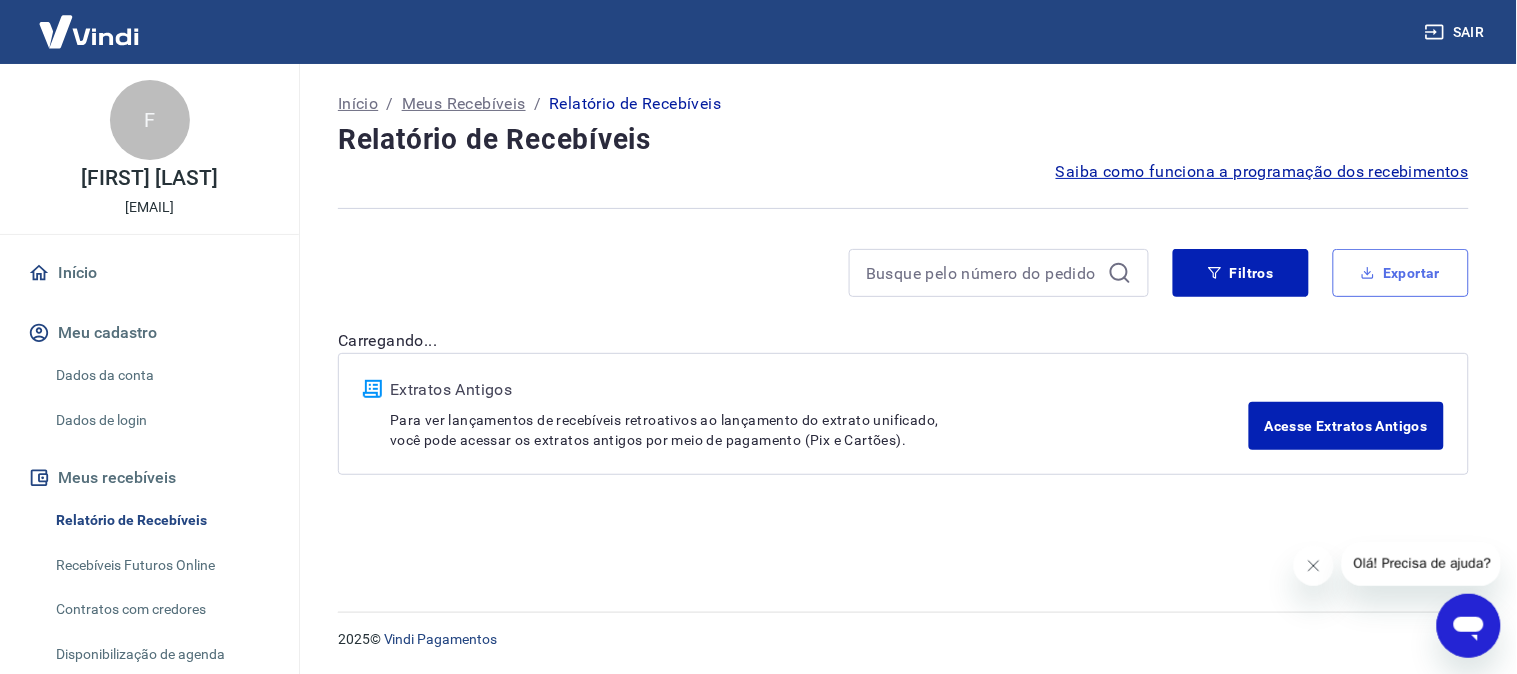 click on "Exportar" at bounding box center [1401, 273] 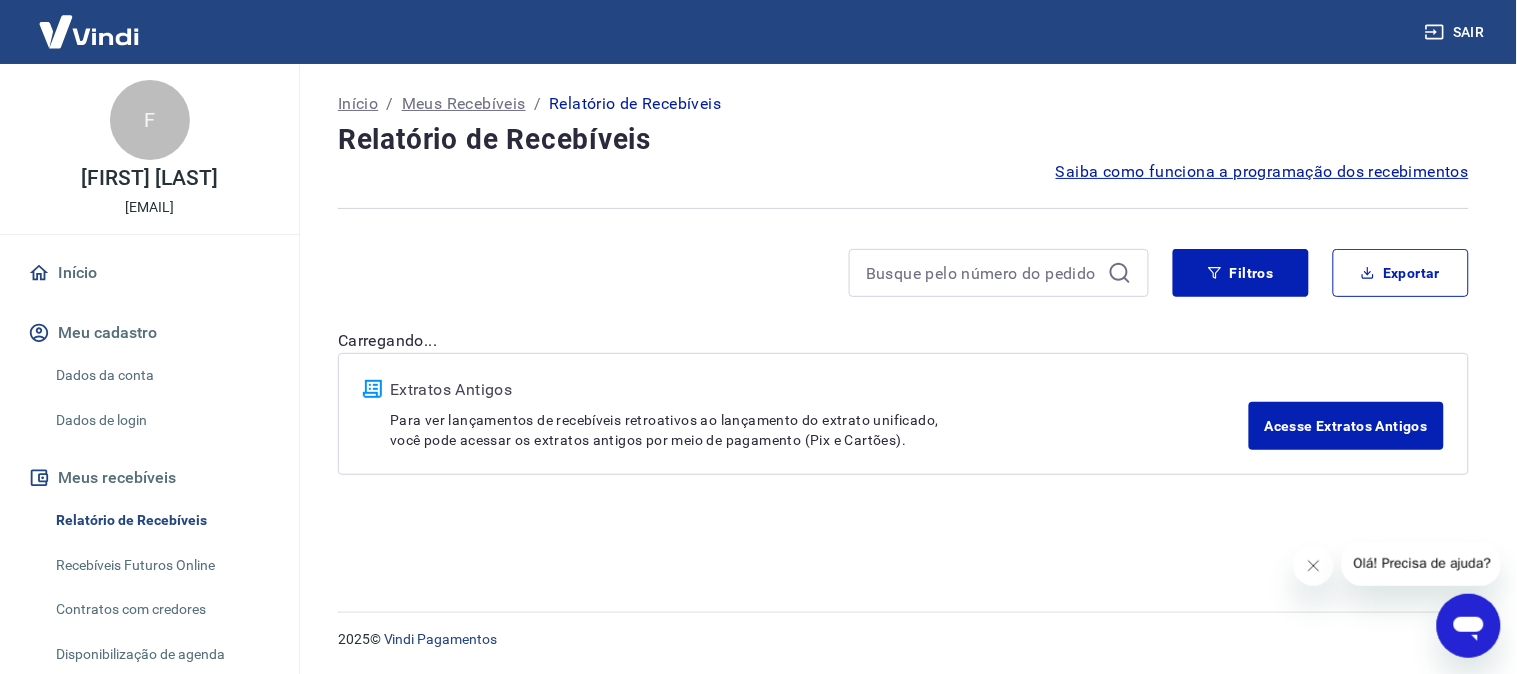 type on "05/08/2025" 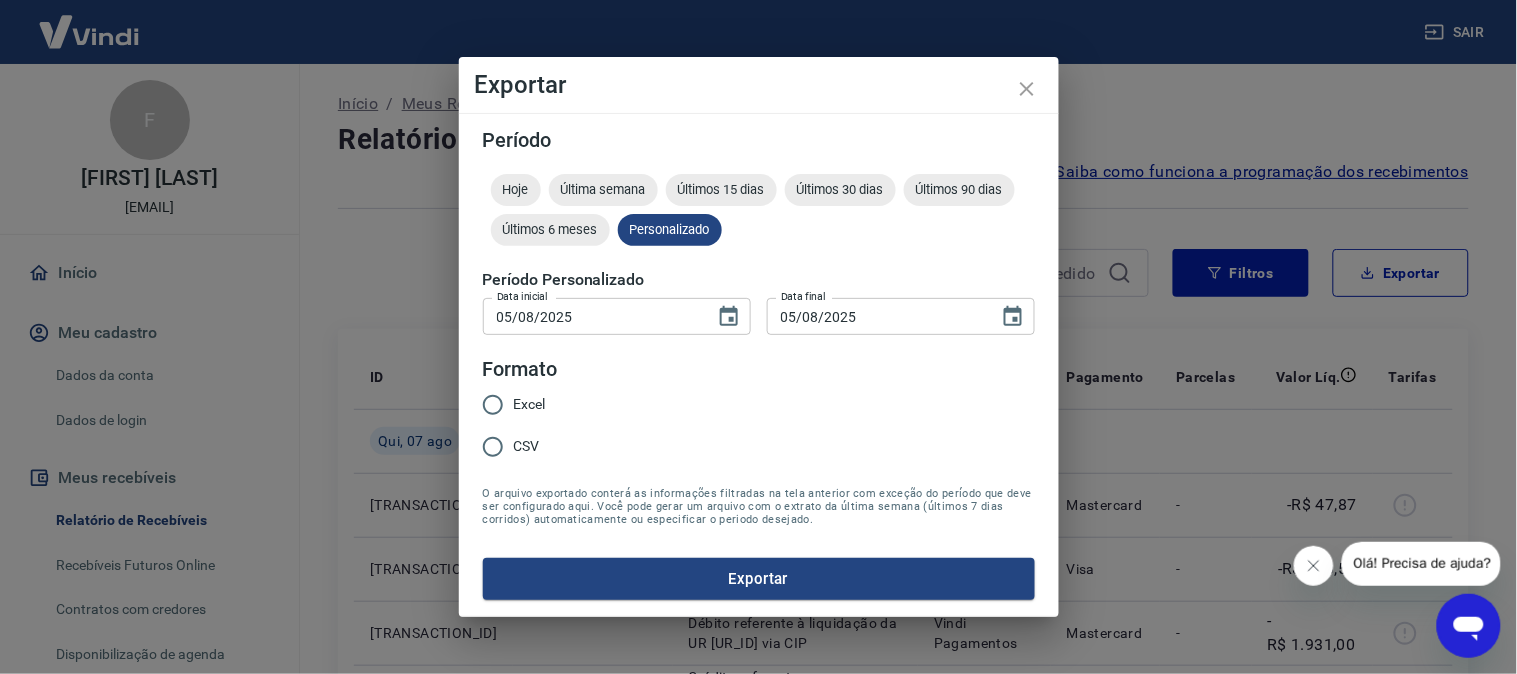 click on "Excel" at bounding box center [530, 404] 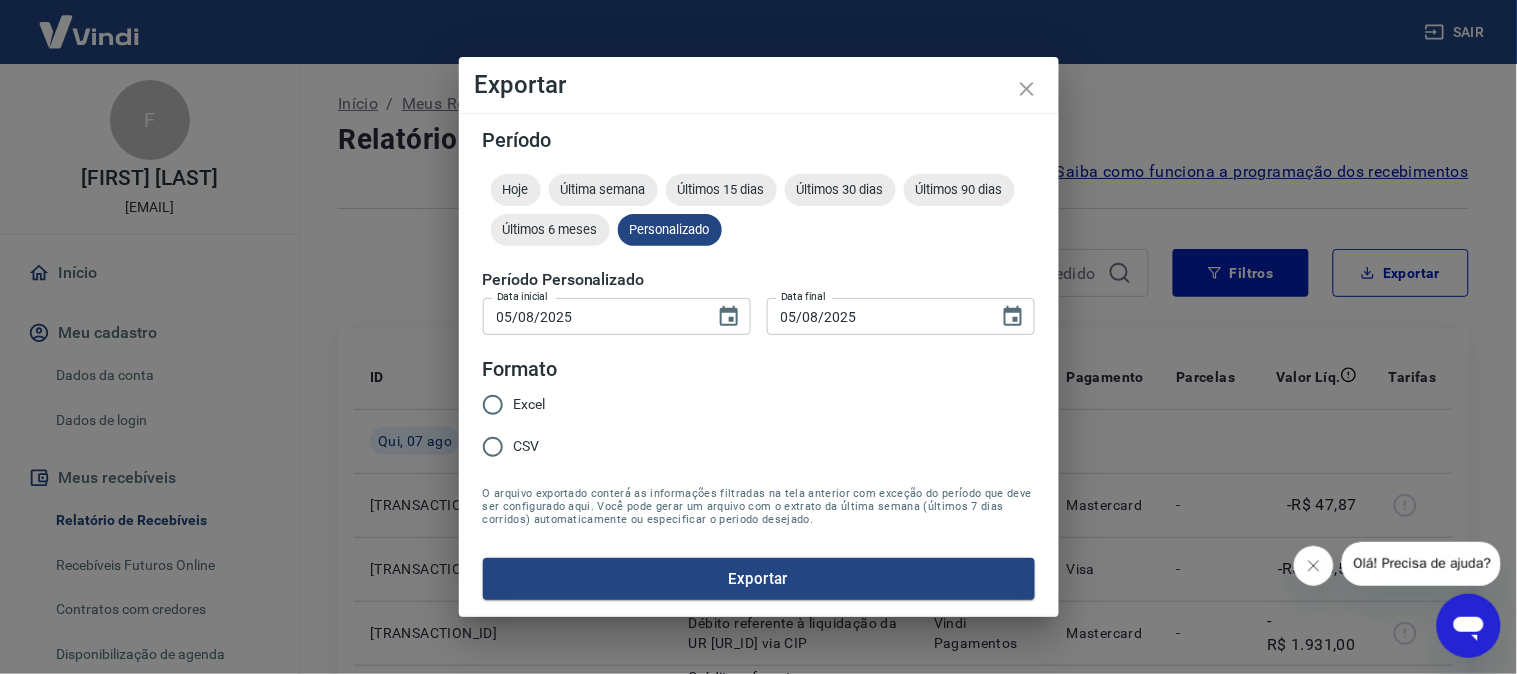 radio on "true" 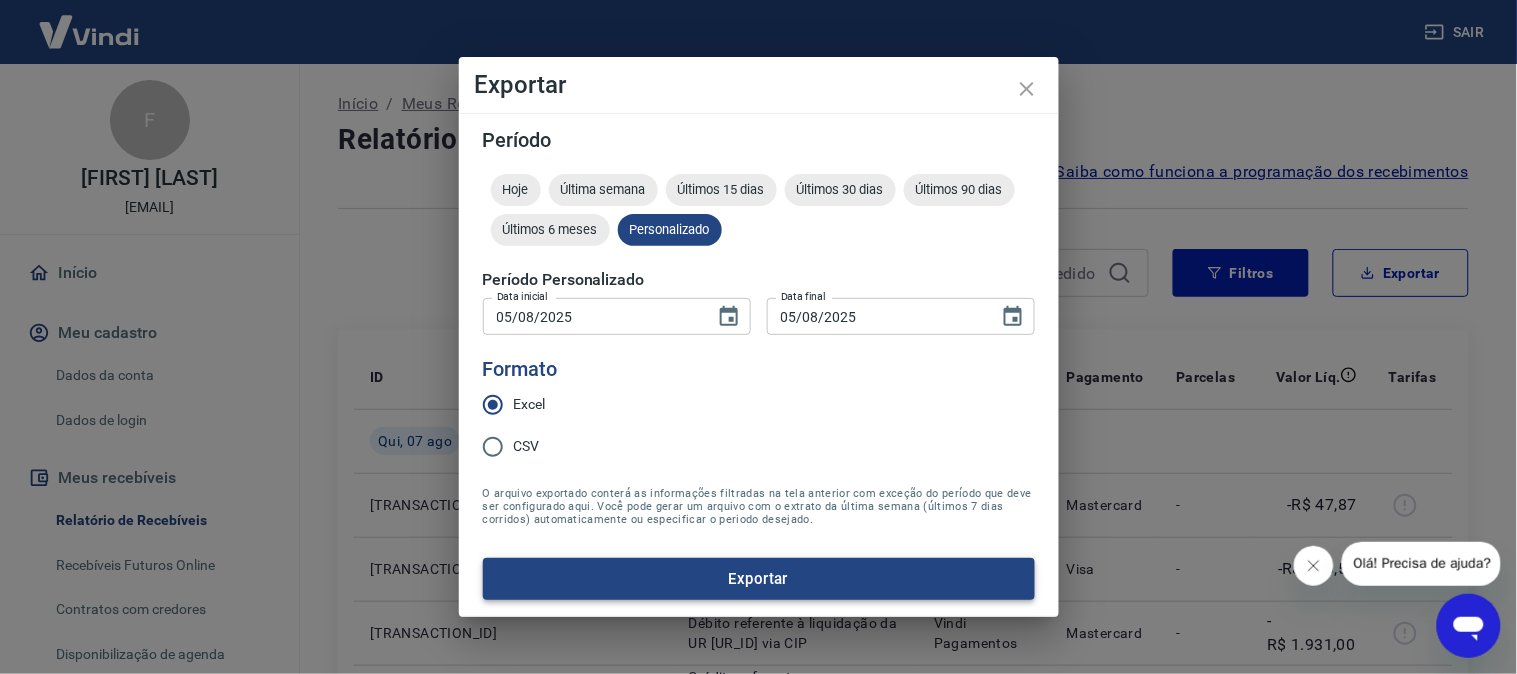 drag, startPoint x: 738, startPoint y: 605, endPoint x: 747, endPoint y: 592, distance: 15.811388 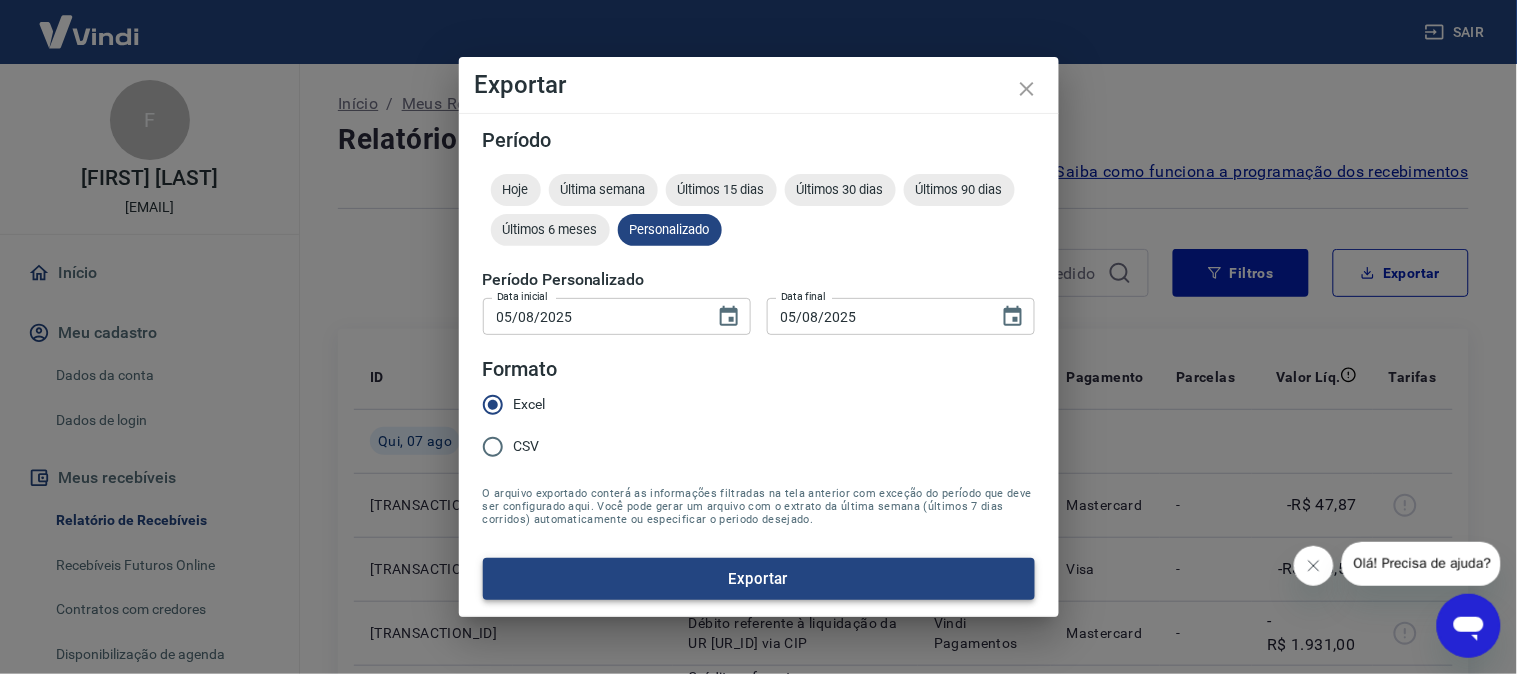 click on "Exportar" at bounding box center (759, 579) 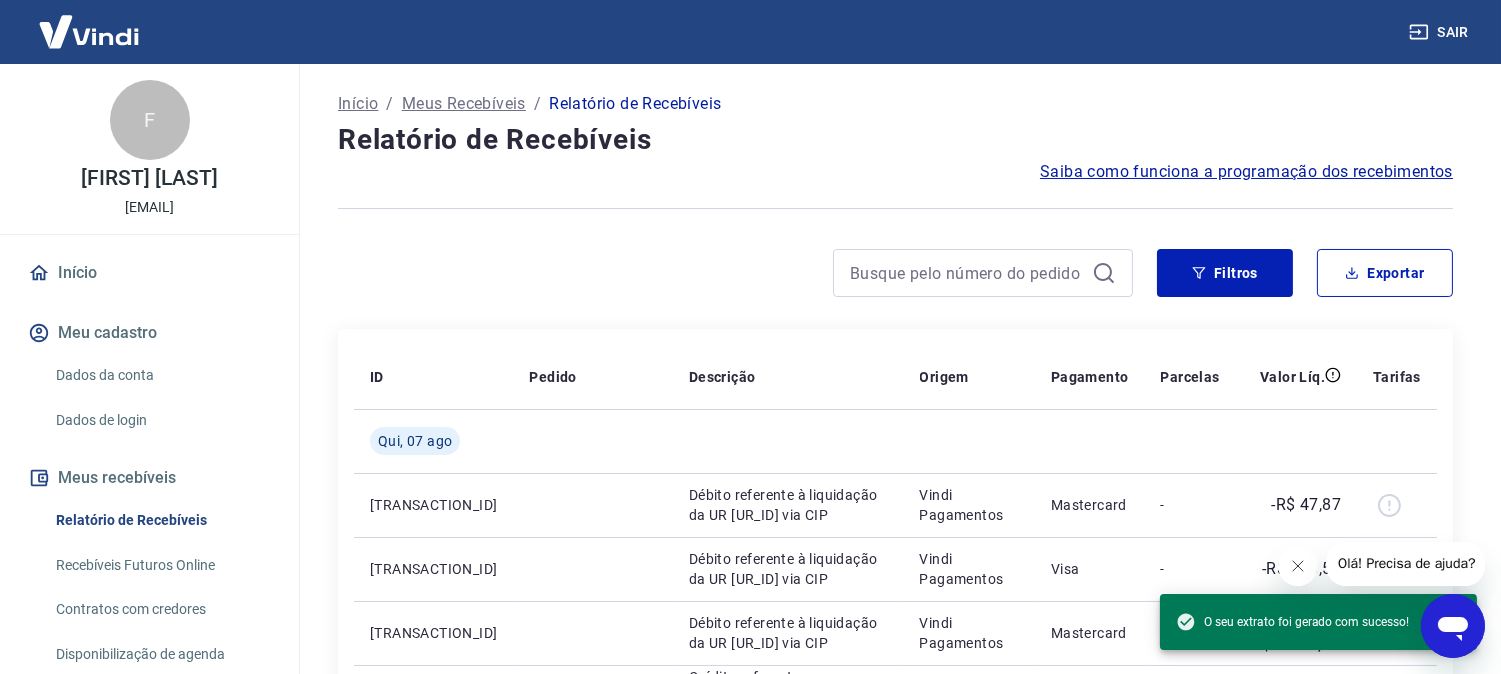 click on "Sair" at bounding box center [1441, 32] 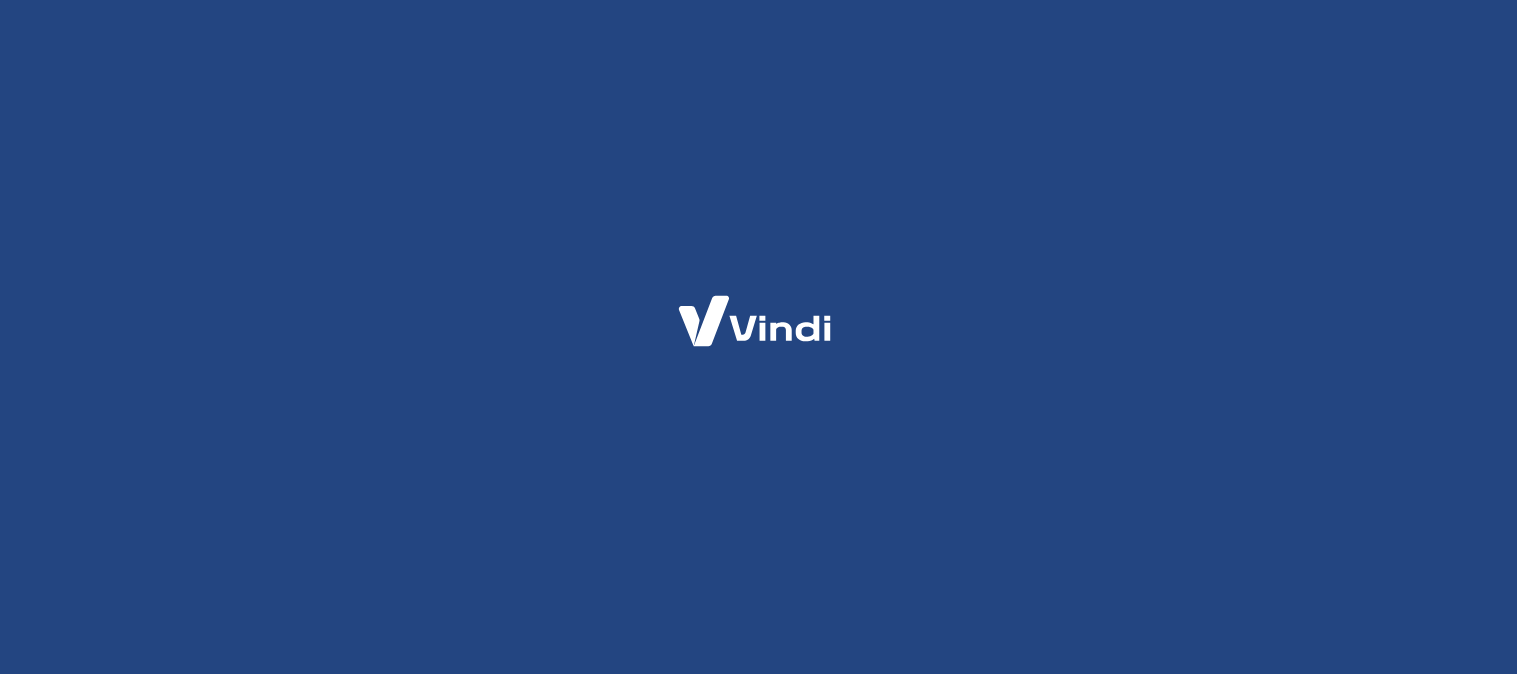 scroll, scrollTop: 0, scrollLeft: 0, axis: both 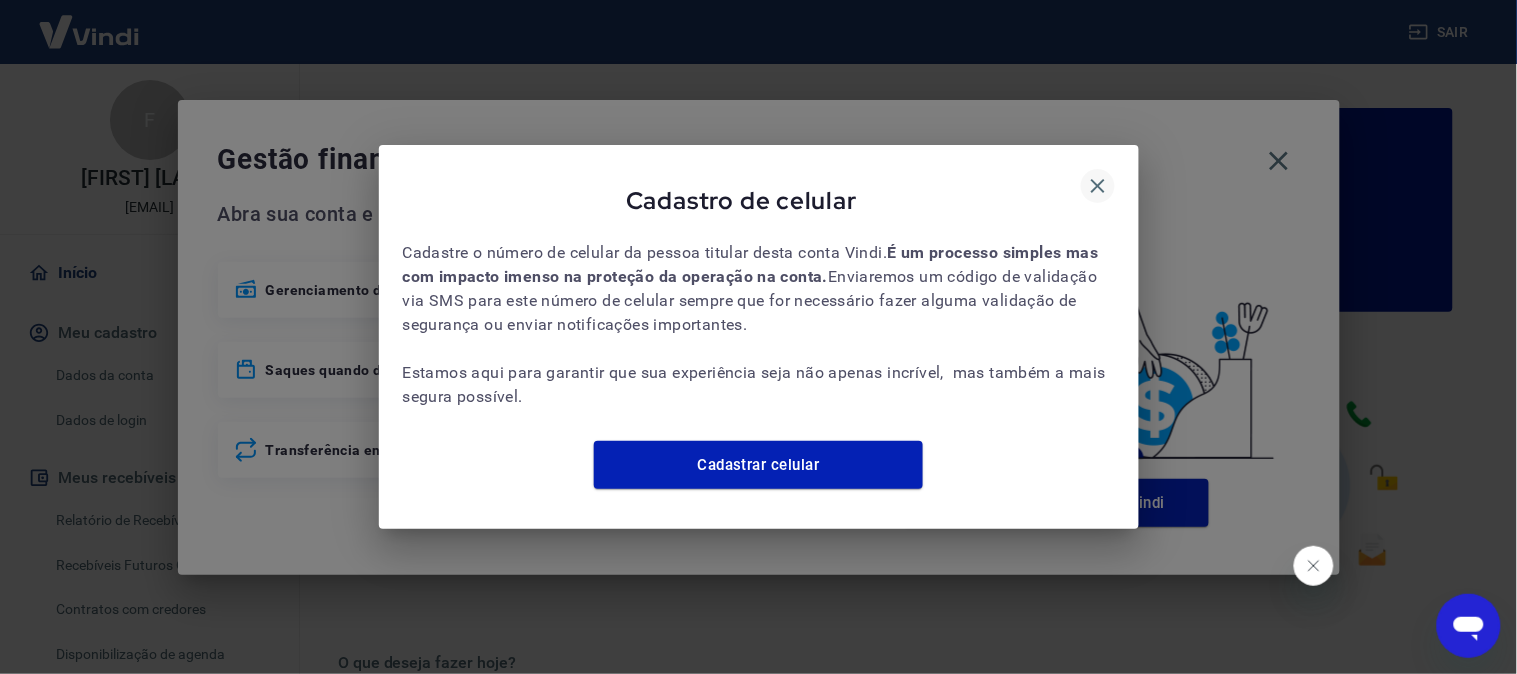 drag, startPoint x: 1113, startPoint y: 165, endPoint x: 1102, endPoint y: 172, distance: 13.038404 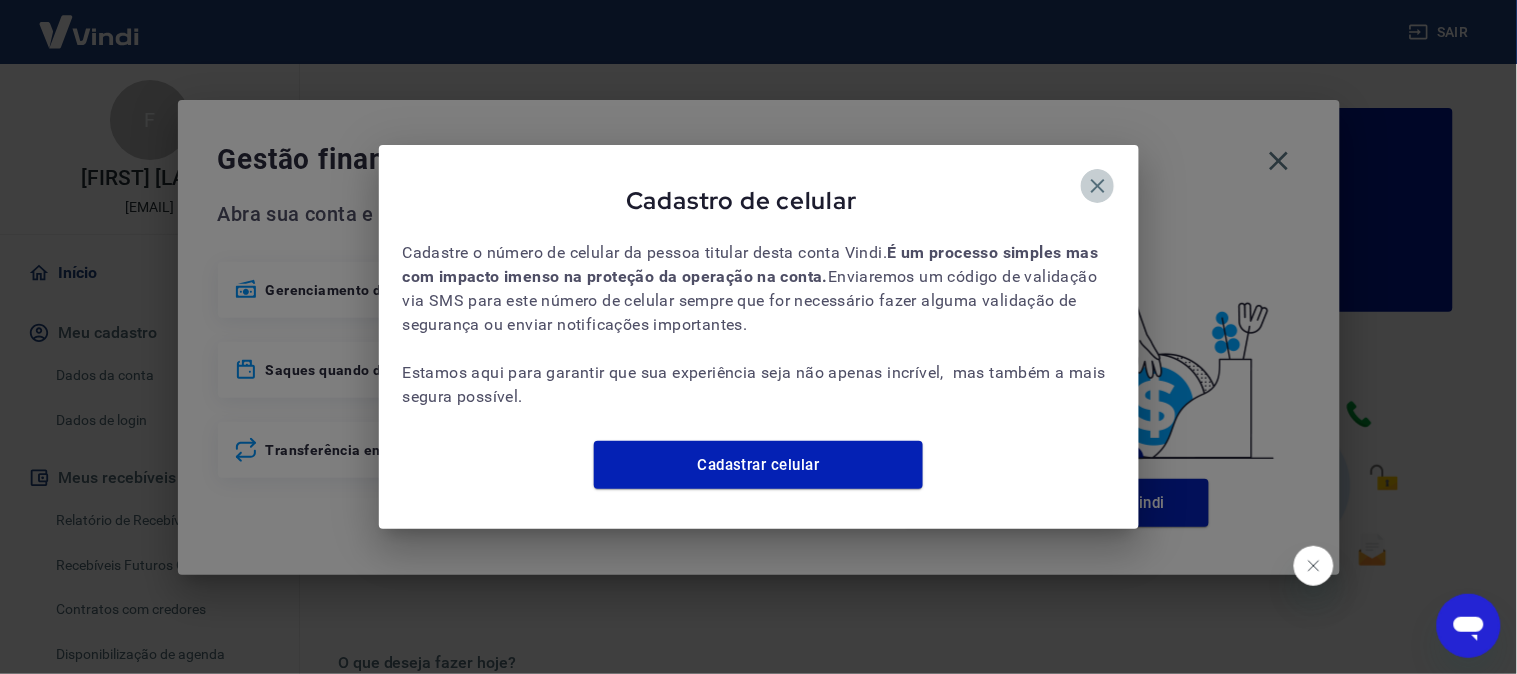 click 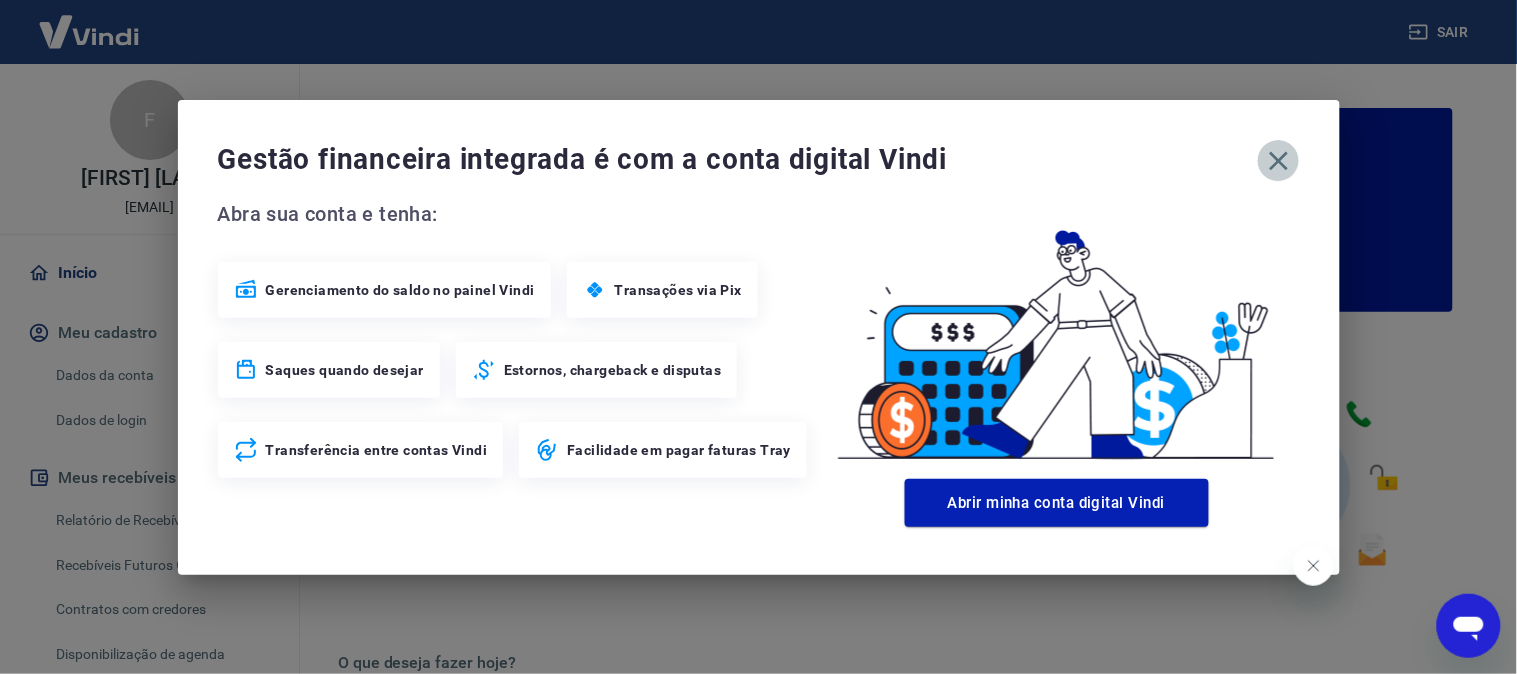 click 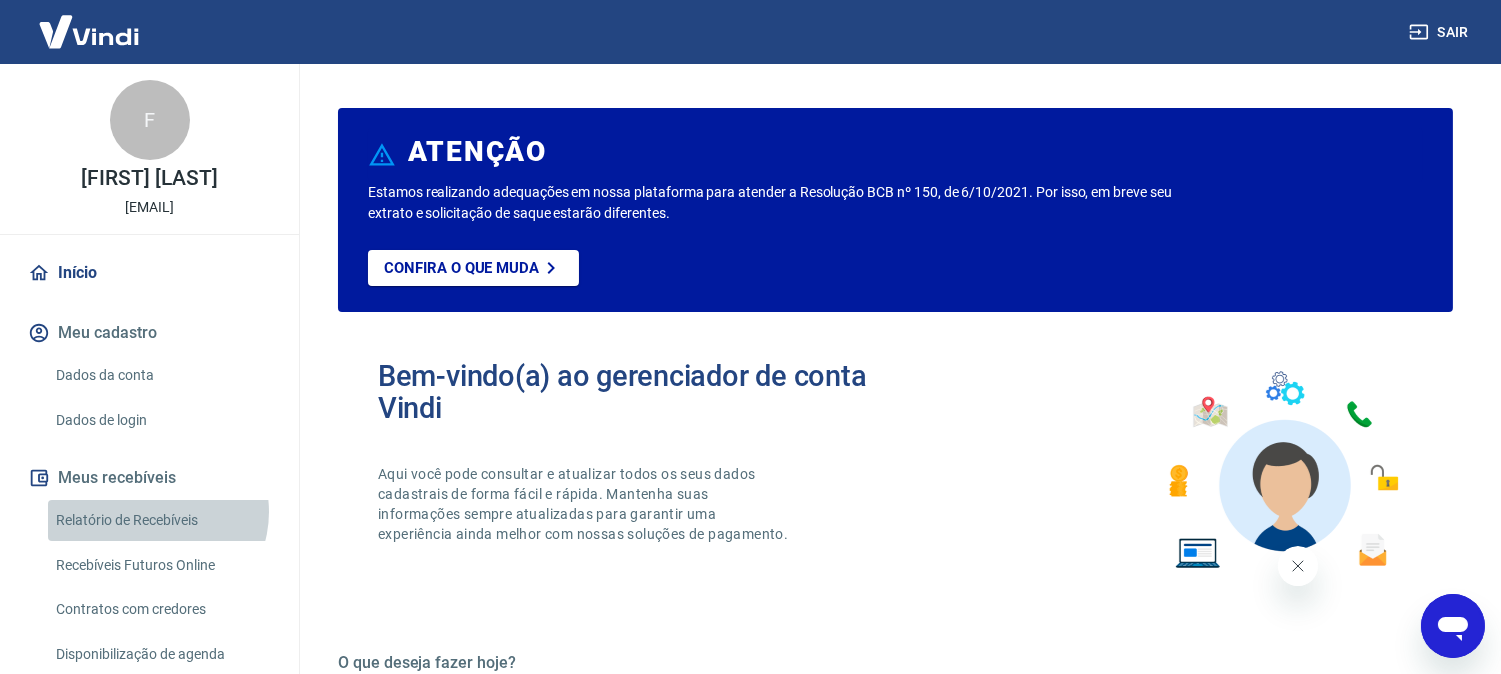 click on "Relatório de Recebíveis" at bounding box center (161, 520) 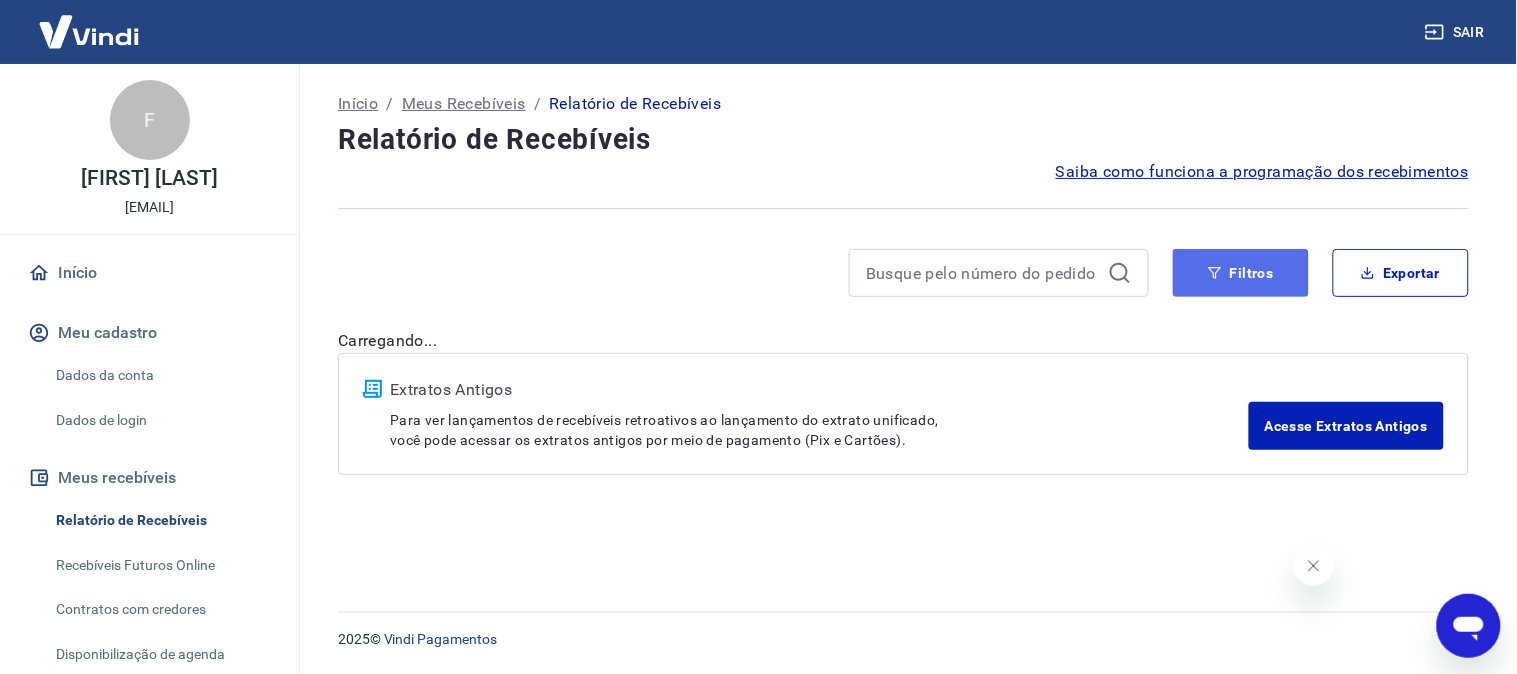 click on "Filtros" at bounding box center (1241, 273) 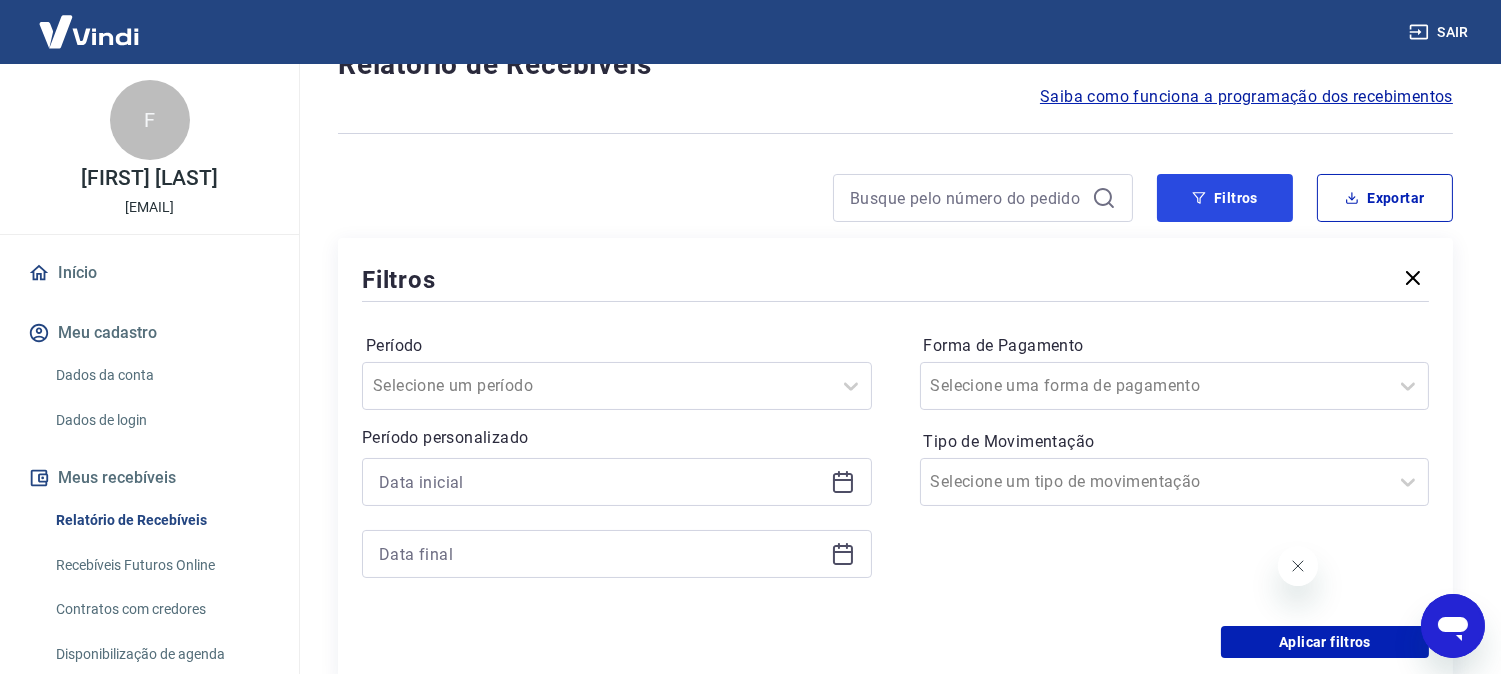 scroll, scrollTop: 222, scrollLeft: 0, axis: vertical 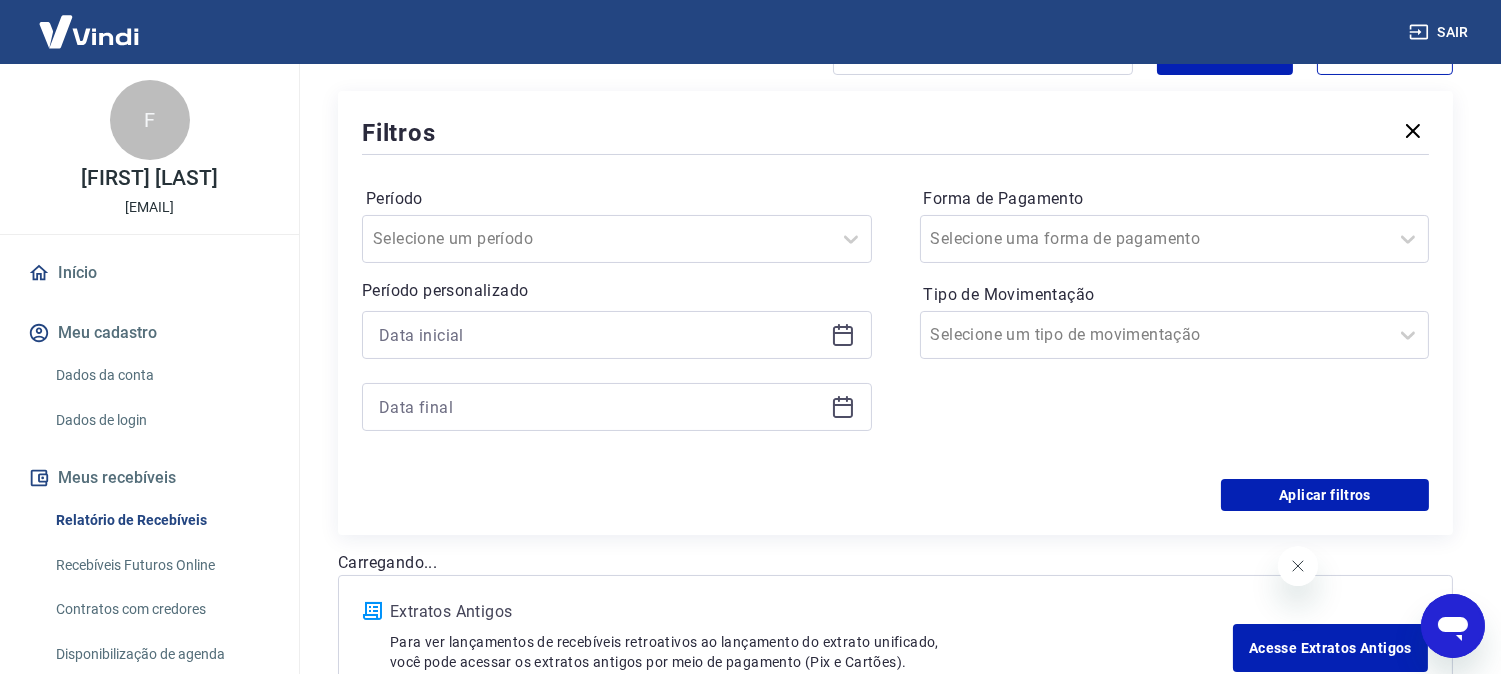 click at bounding box center [617, 335] 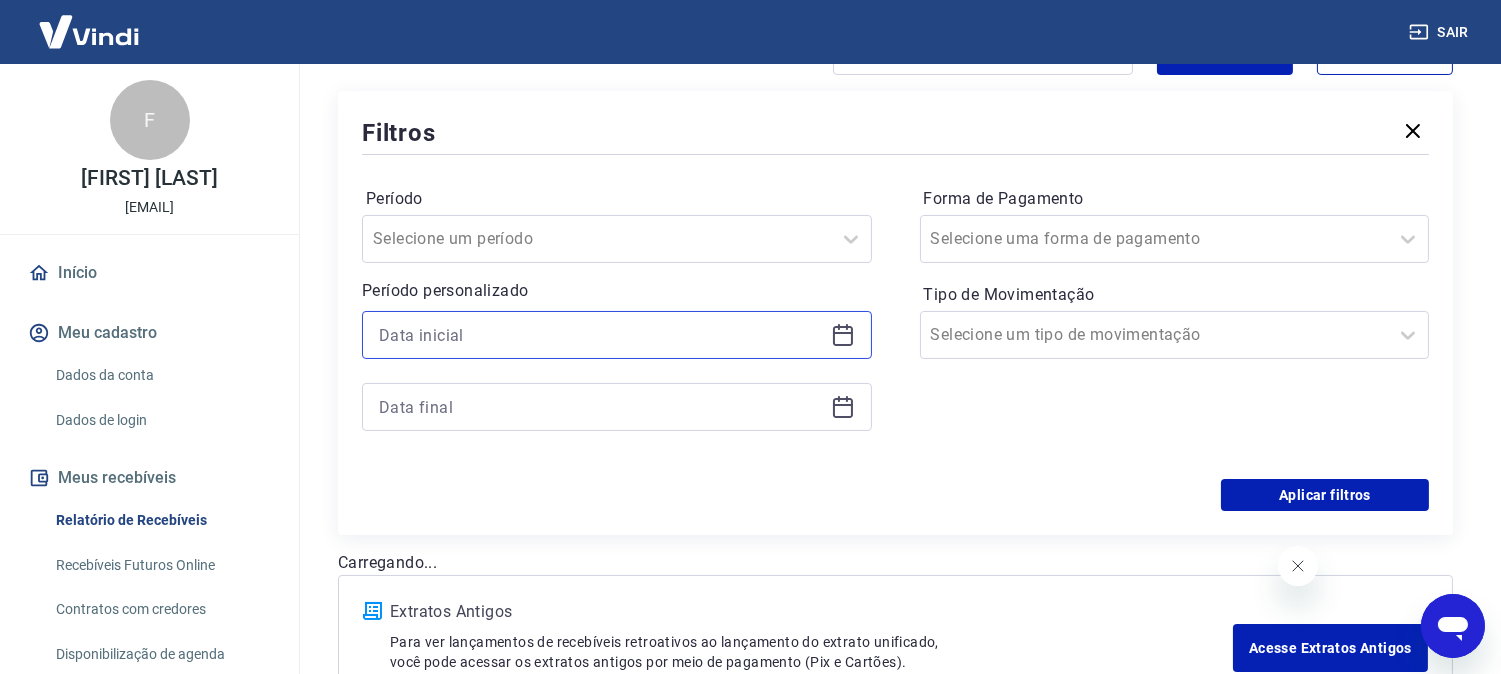 click at bounding box center [601, 335] 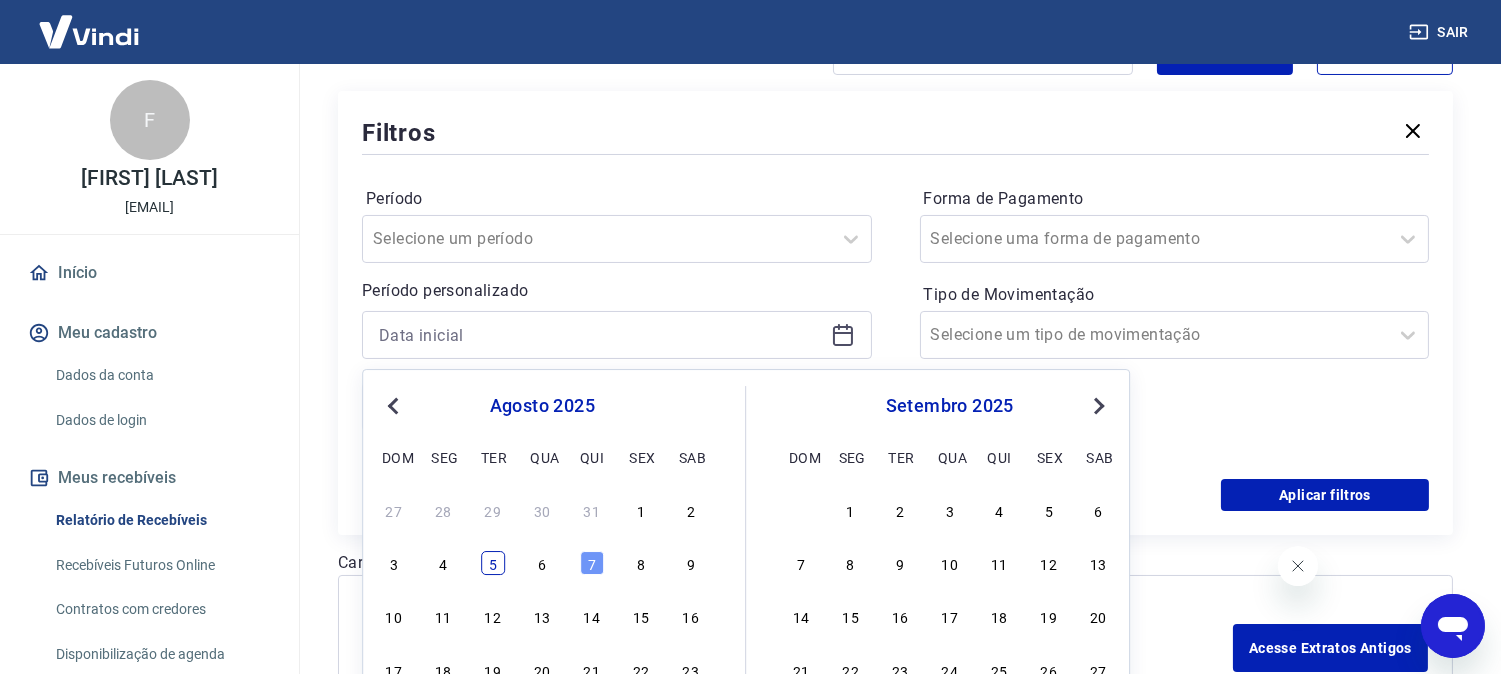 click on "5" at bounding box center (493, 563) 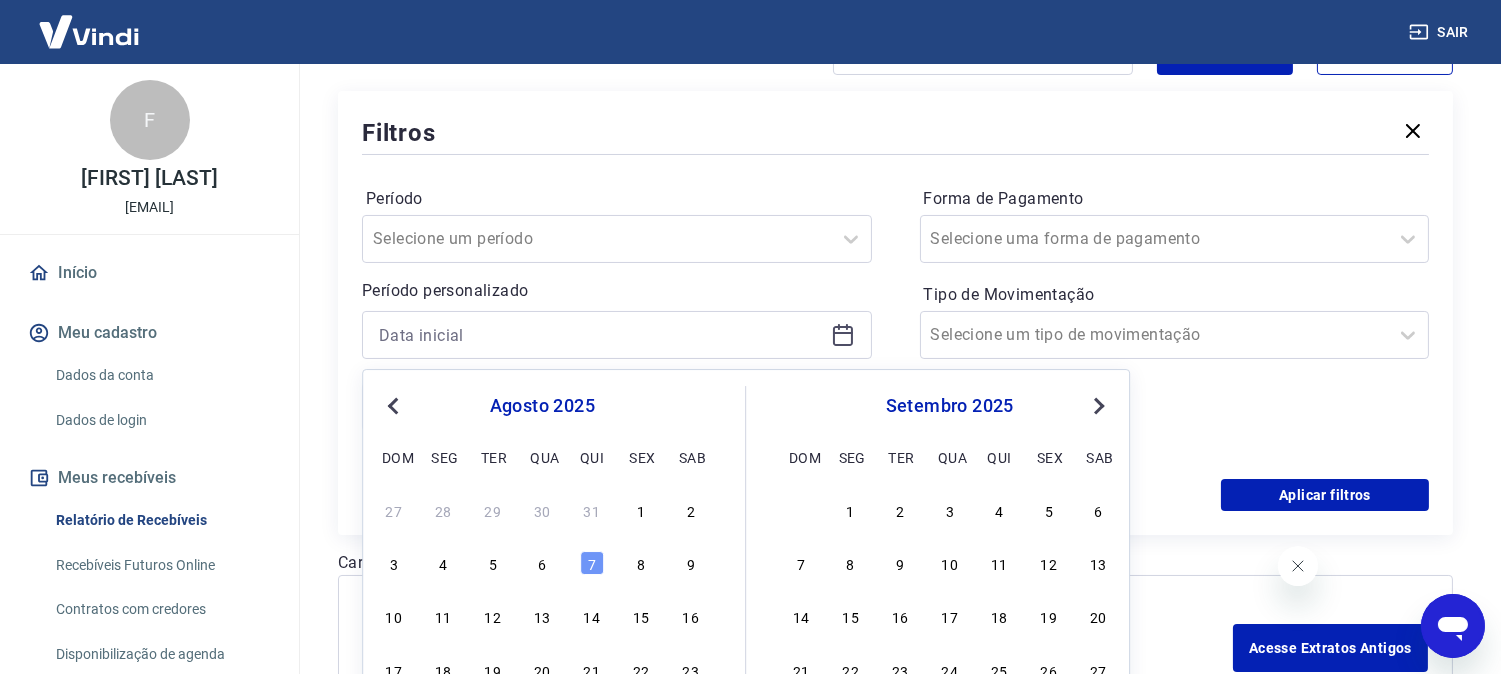 type on "05/08/2025" 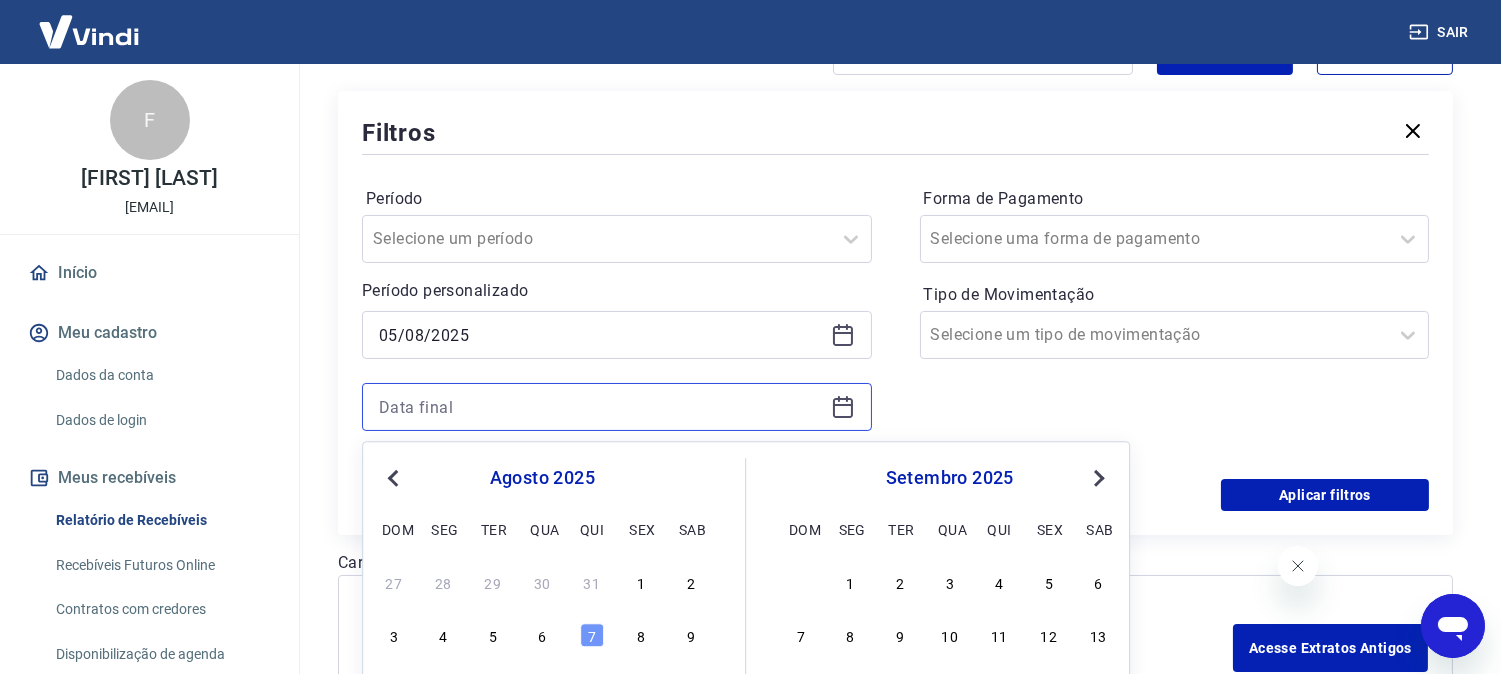 click at bounding box center [601, 407] 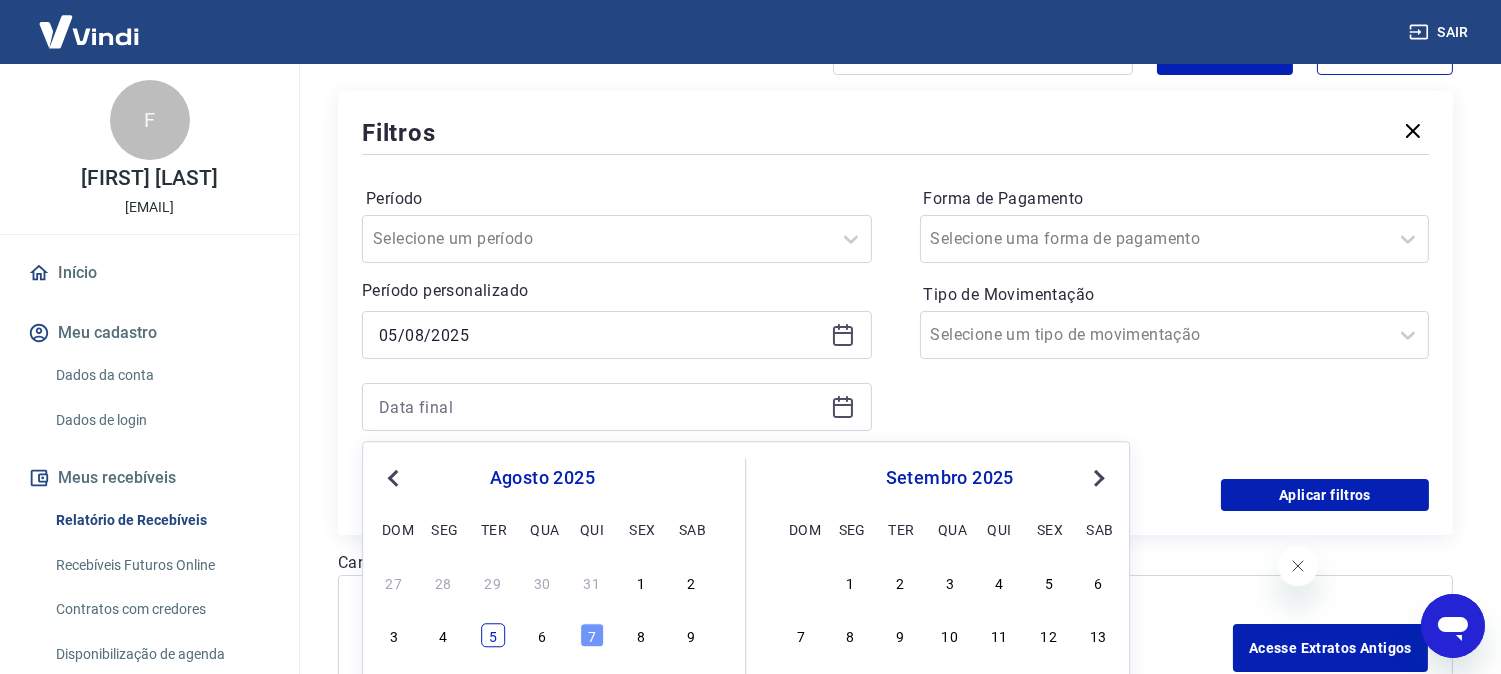 click on "3 4 5 6 7 8 9" at bounding box center (542, 635) 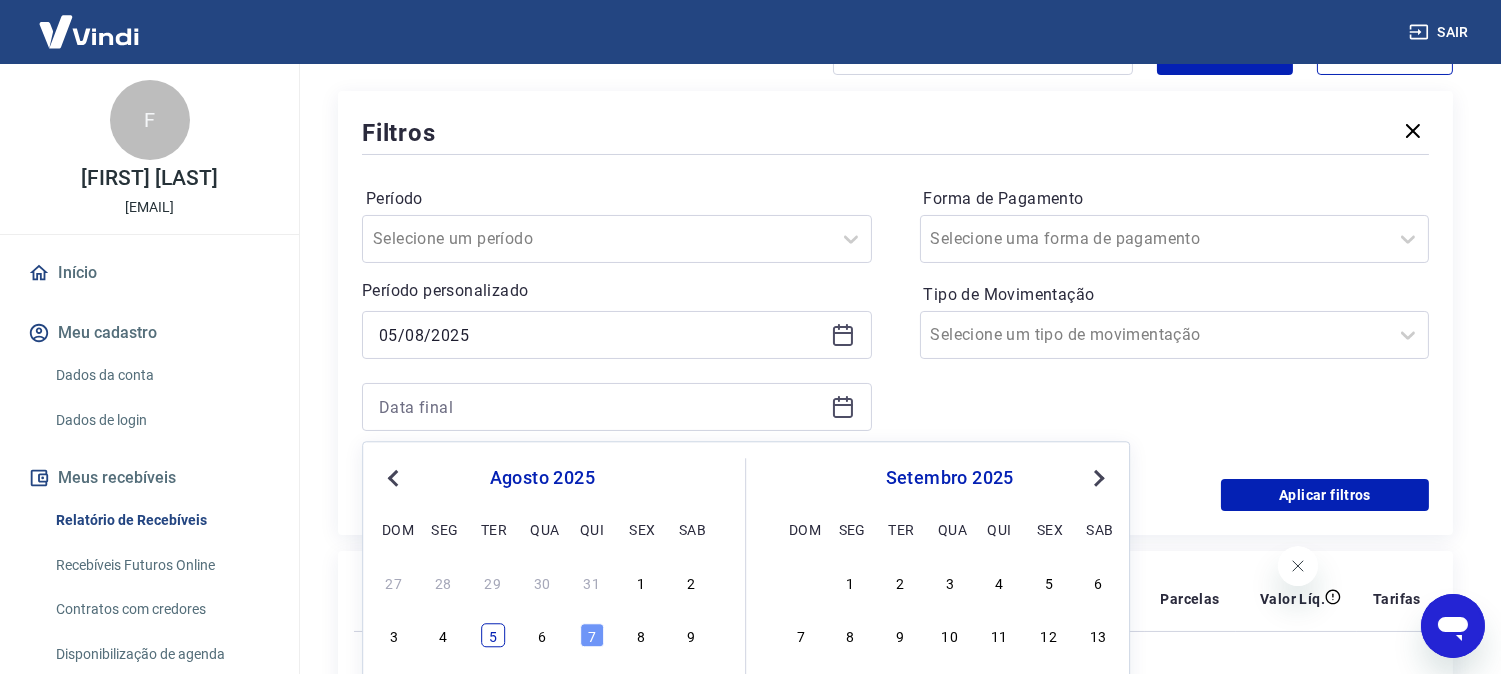 click on "5" at bounding box center (493, 636) 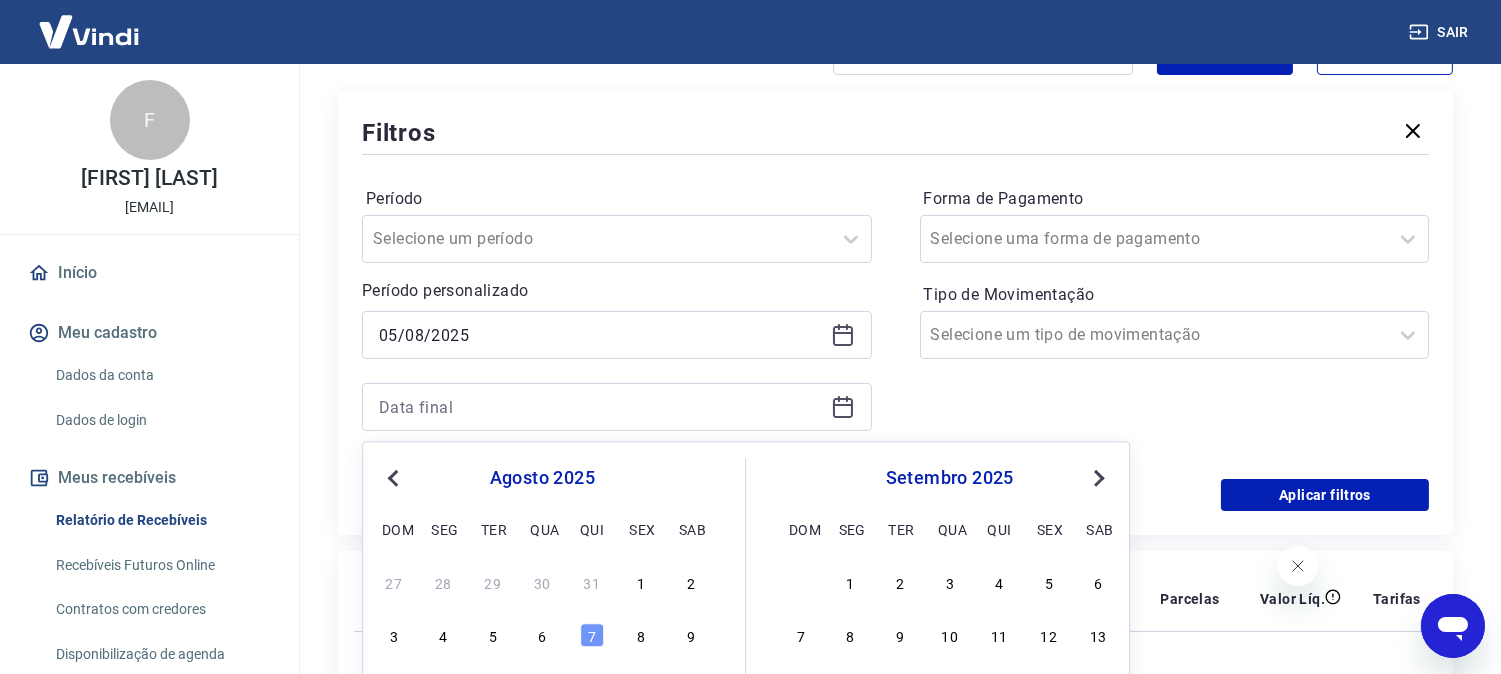 type on "05/08/2025" 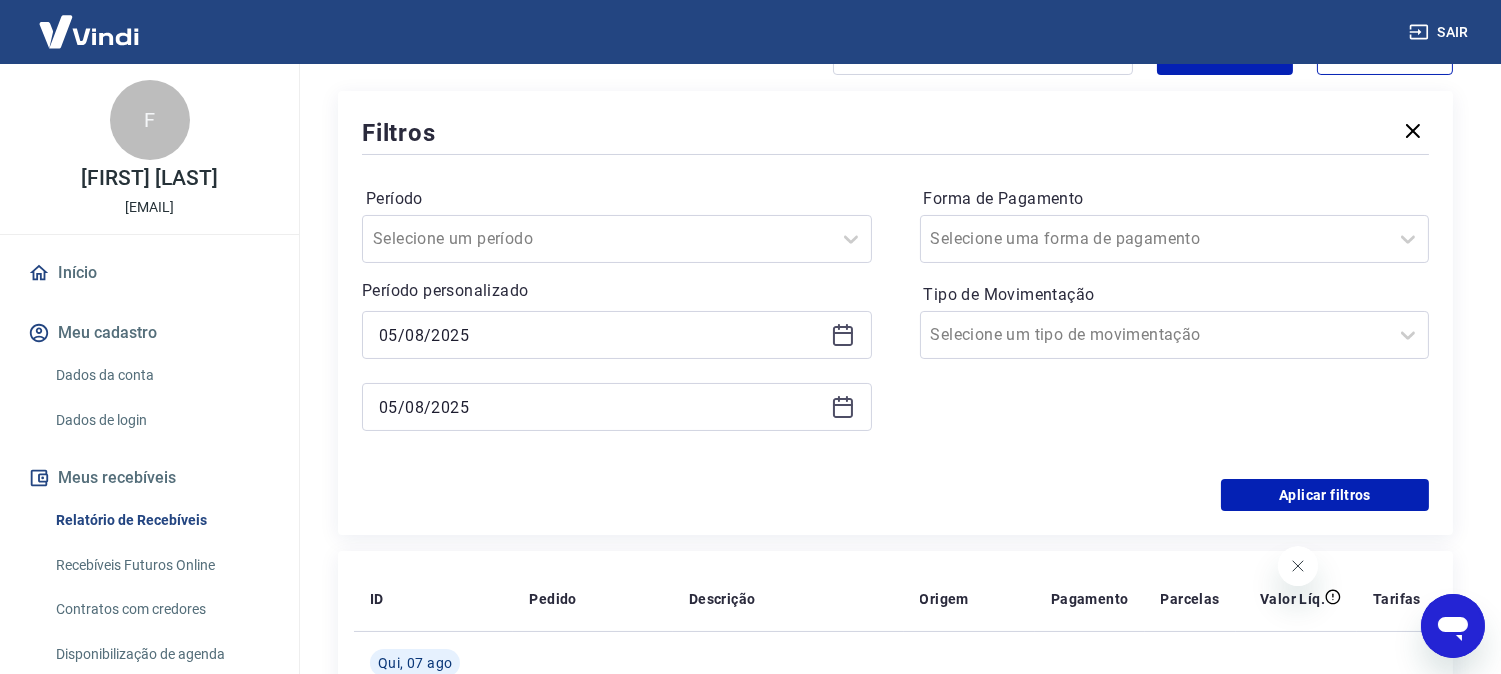 click on "Forma de Pagamento Selecione uma forma de pagamento Tipo de Movimentação Selecione um tipo de movimentação" at bounding box center [1175, 319] 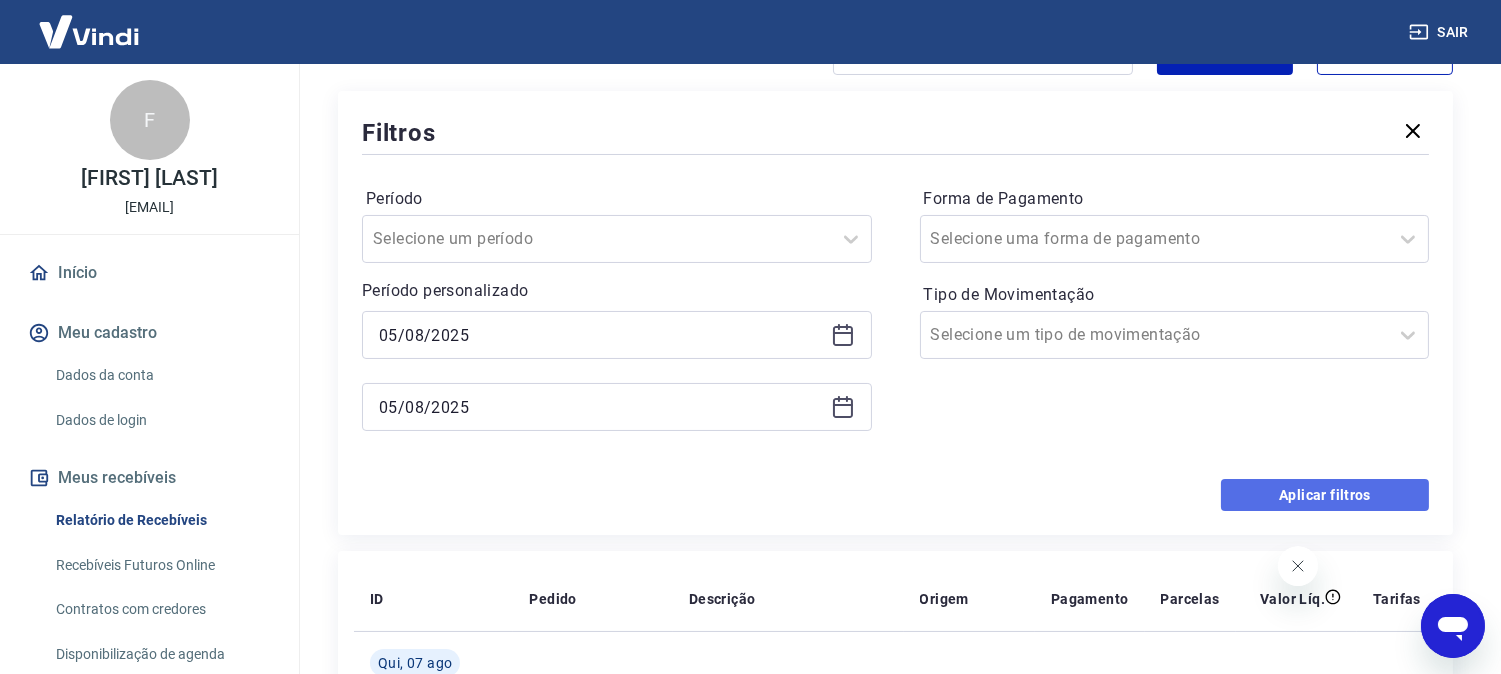 click on "Aplicar filtros" at bounding box center (1325, 495) 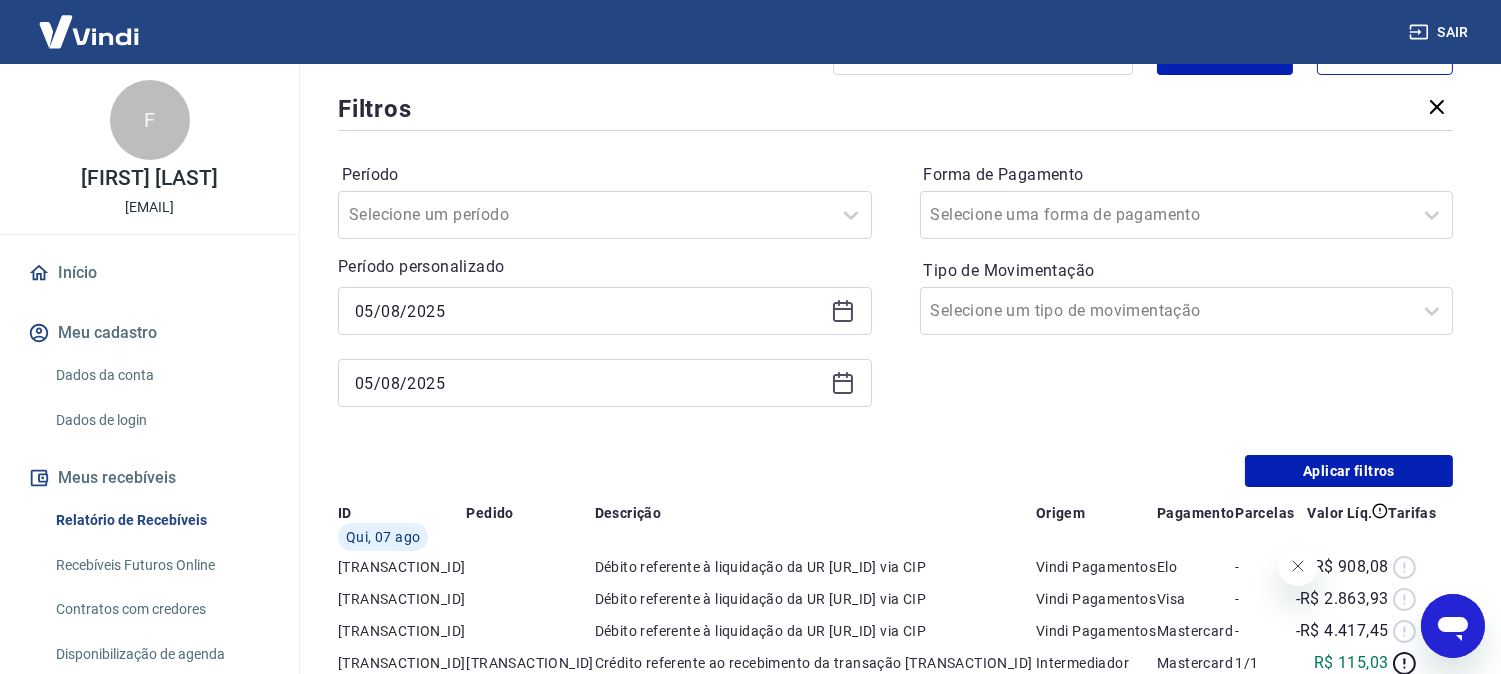scroll, scrollTop: 0, scrollLeft: 0, axis: both 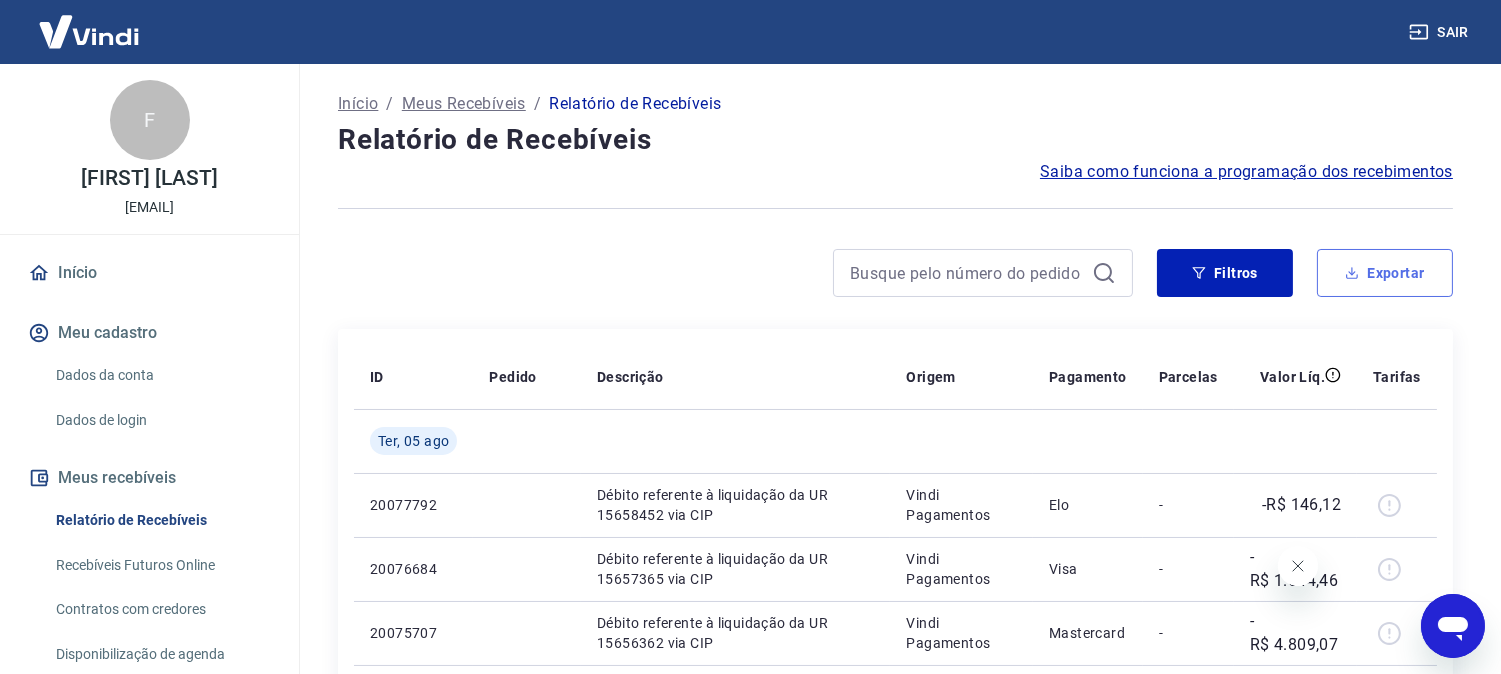 click on "Exportar" at bounding box center [1385, 273] 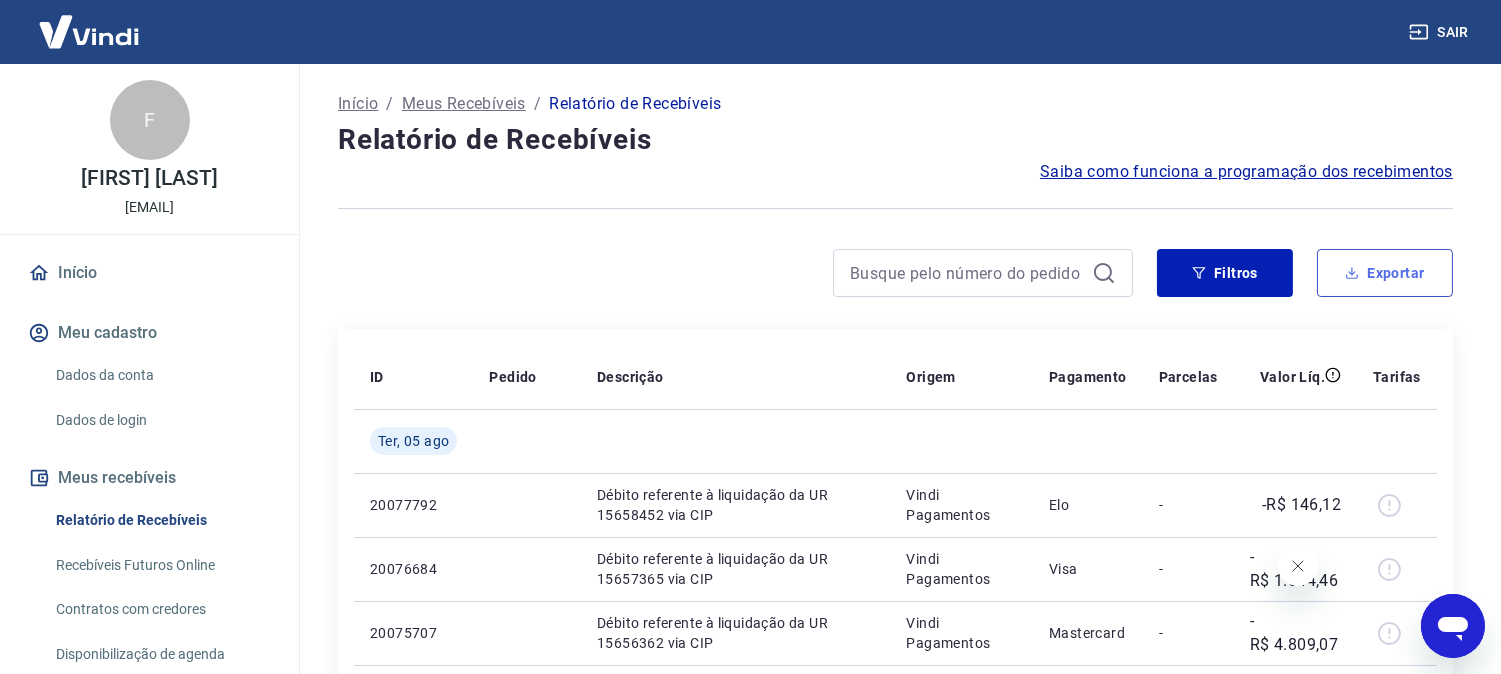 type on "05/08/2025" 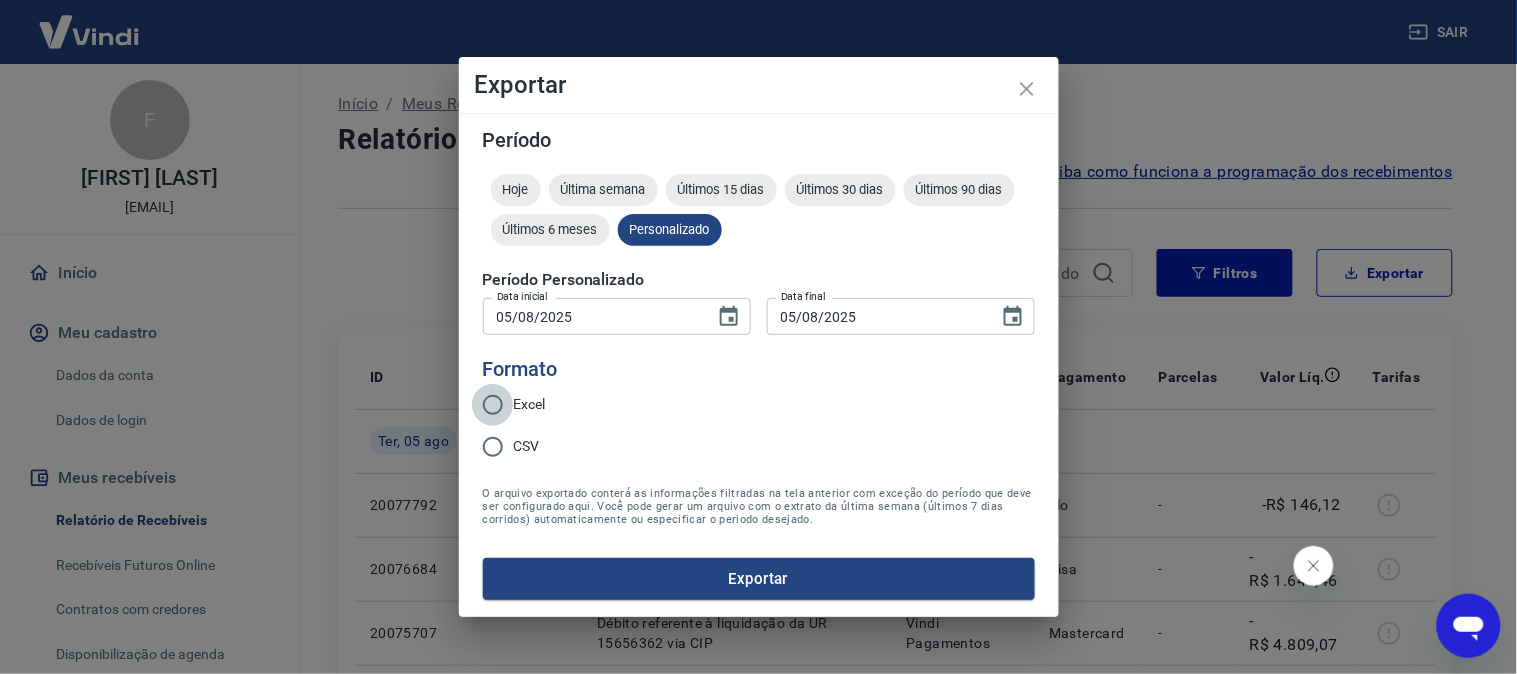 click on "Excel" at bounding box center (493, 405) 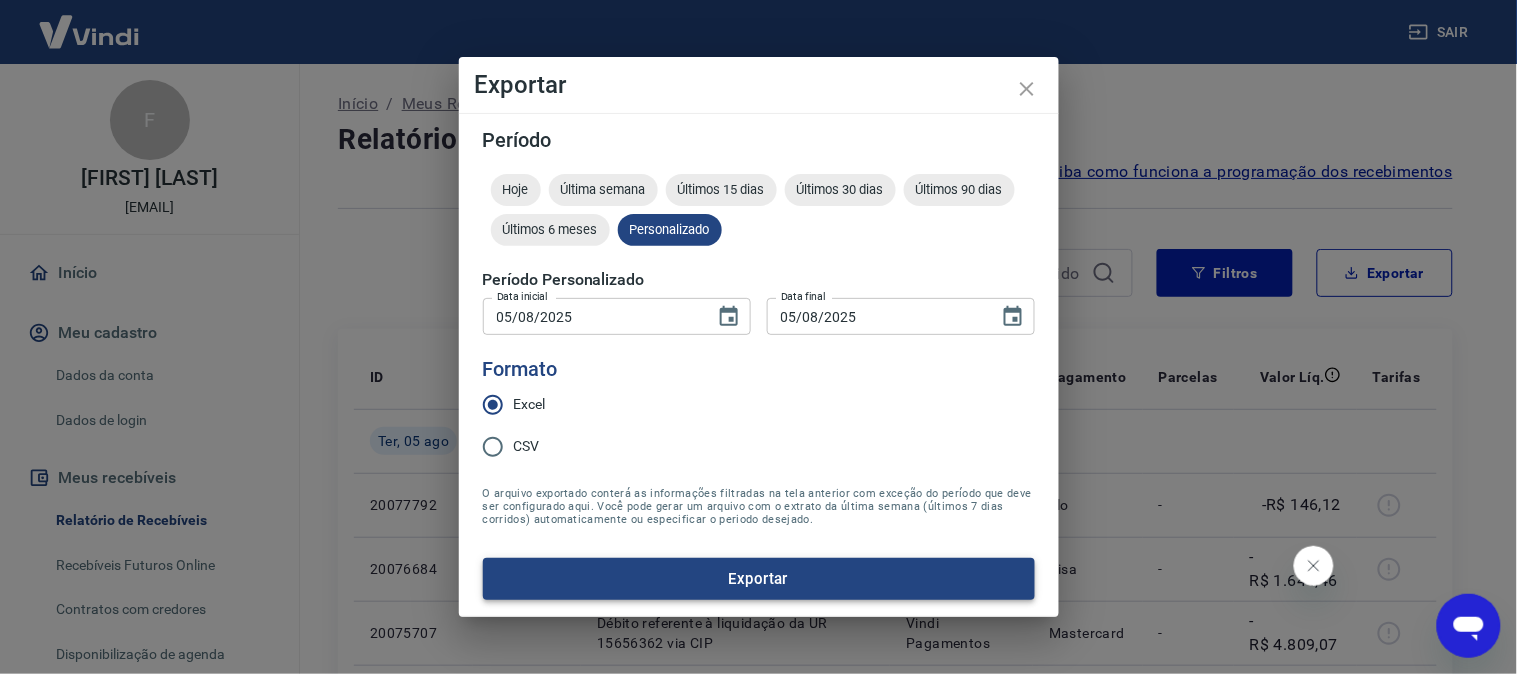 click on "Exportar" at bounding box center [759, 579] 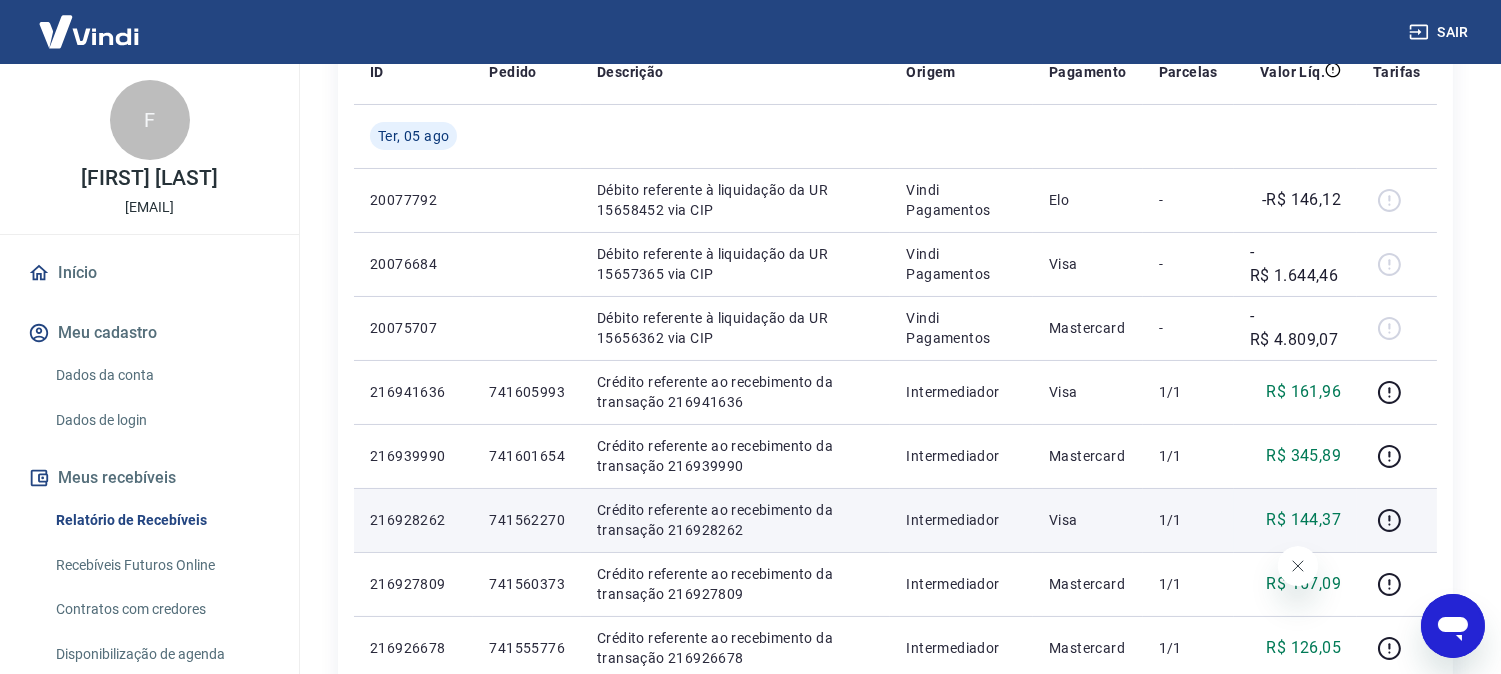 scroll, scrollTop: 333, scrollLeft: 0, axis: vertical 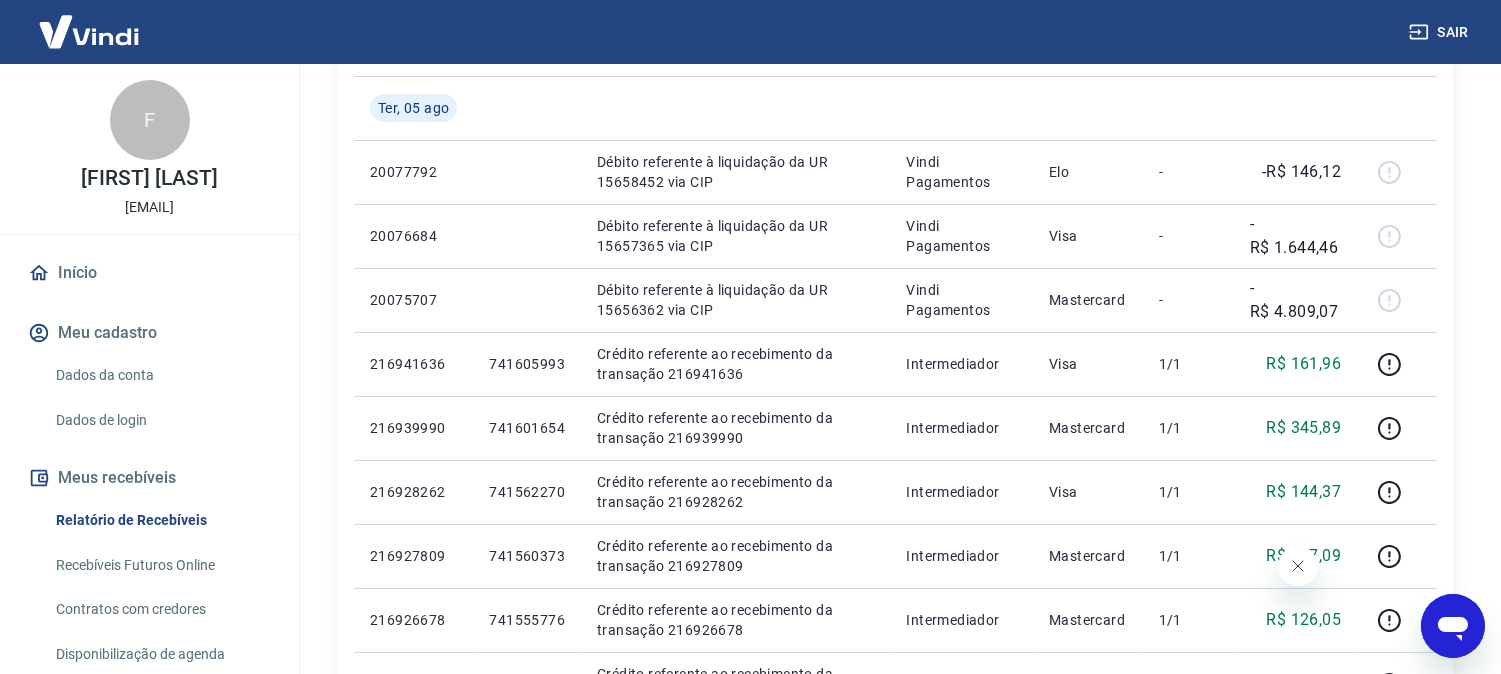click 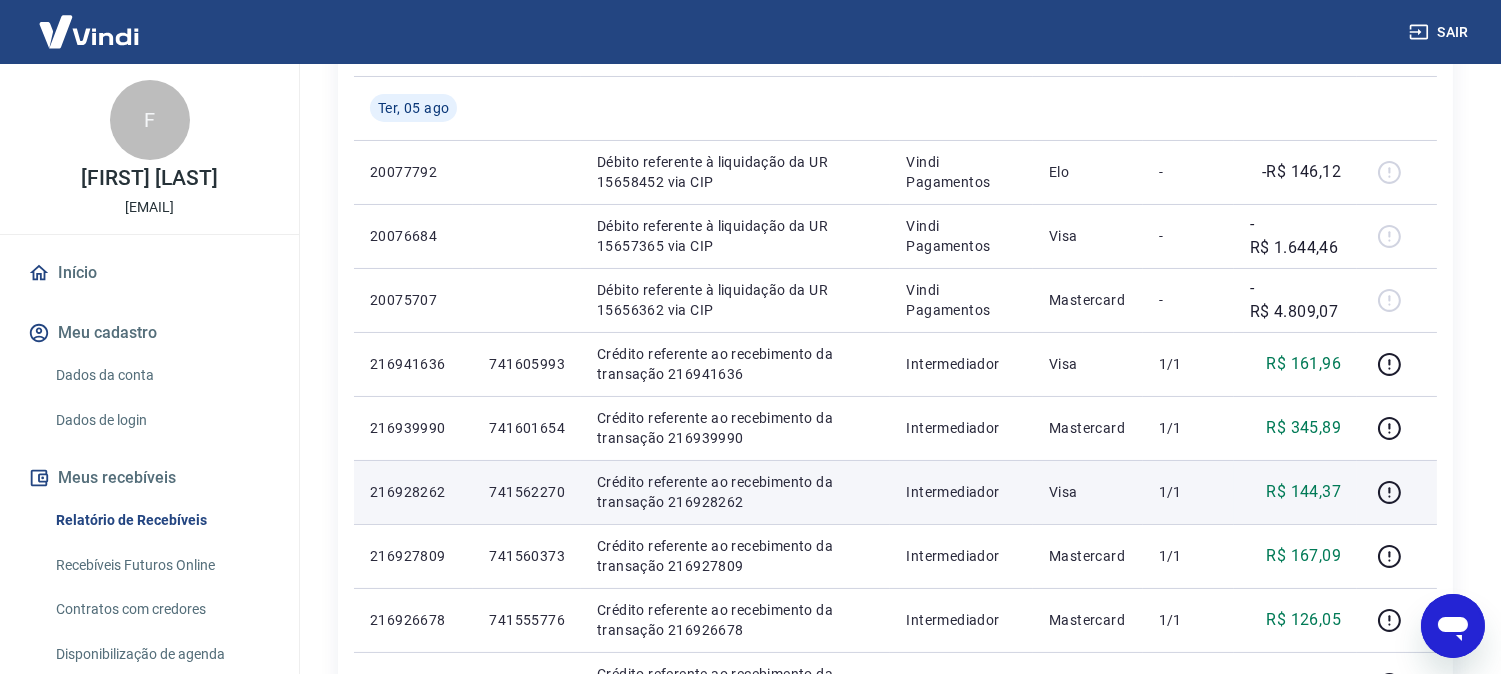 scroll, scrollTop: 111, scrollLeft: 0, axis: vertical 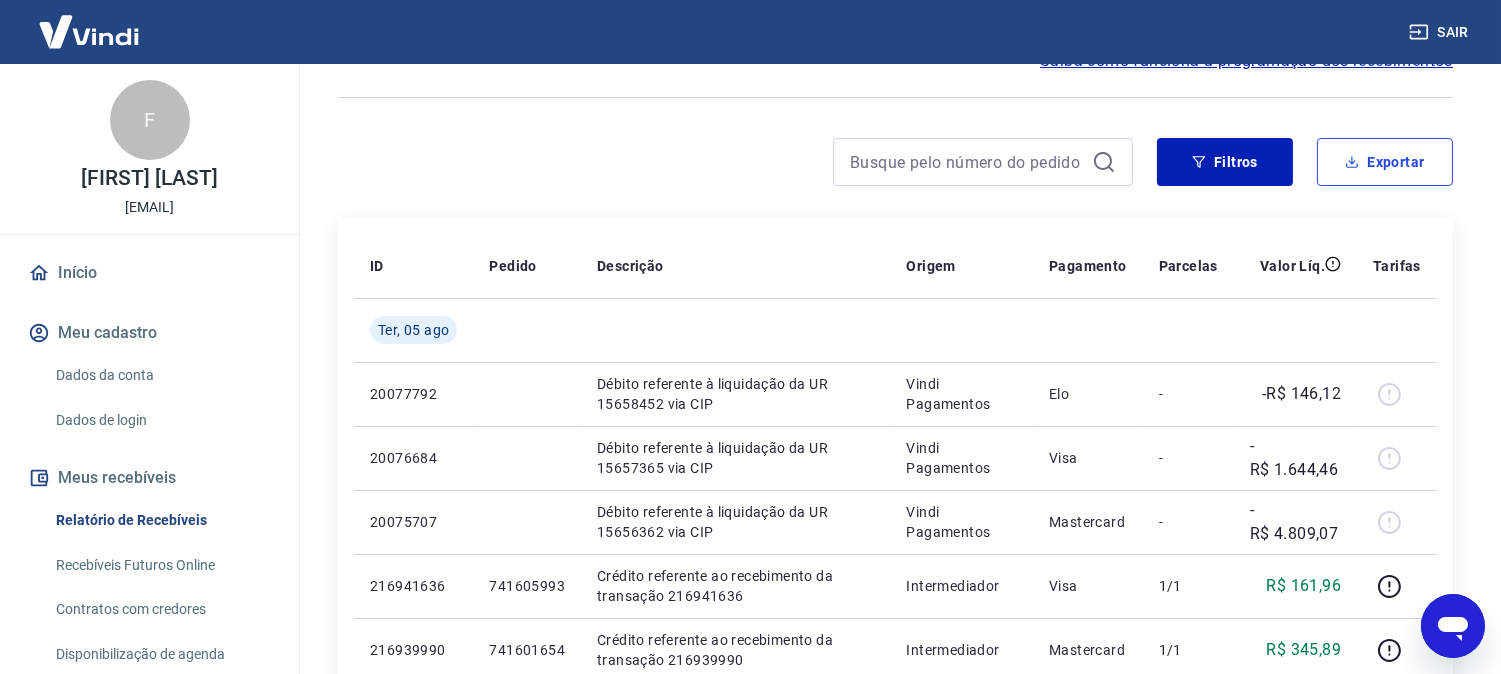 drag, startPoint x: 1367, startPoint y: 158, endPoint x: 1323, endPoint y: 210, distance: 68.117546 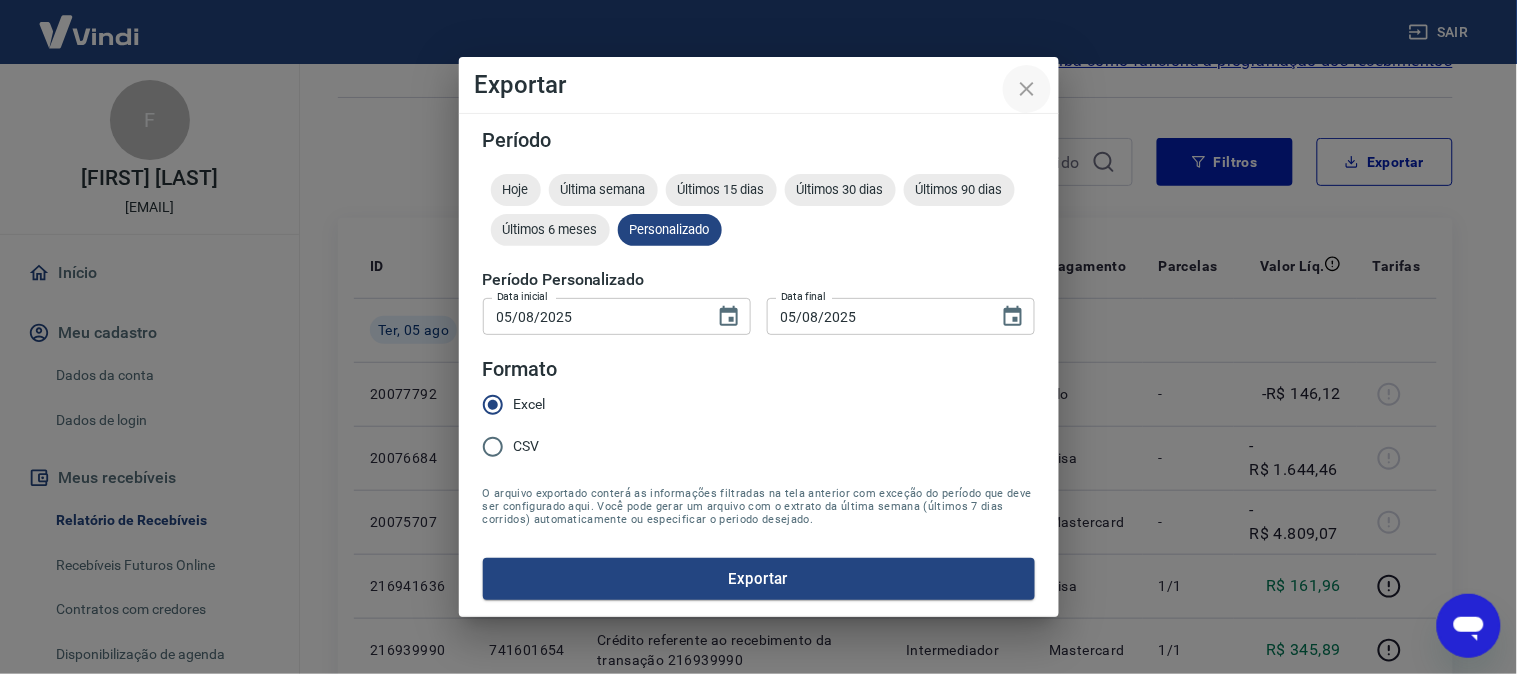 click 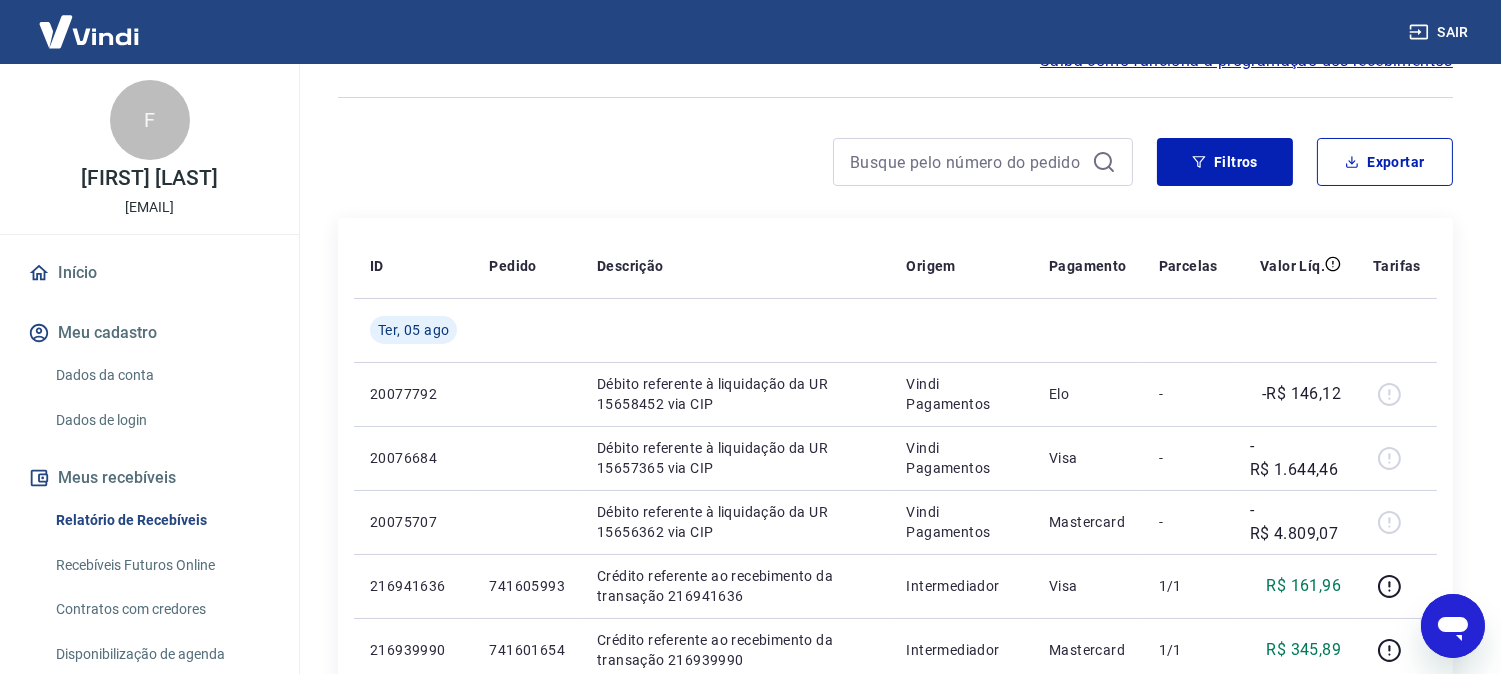click on "Início" at bounding box center [149, 273] 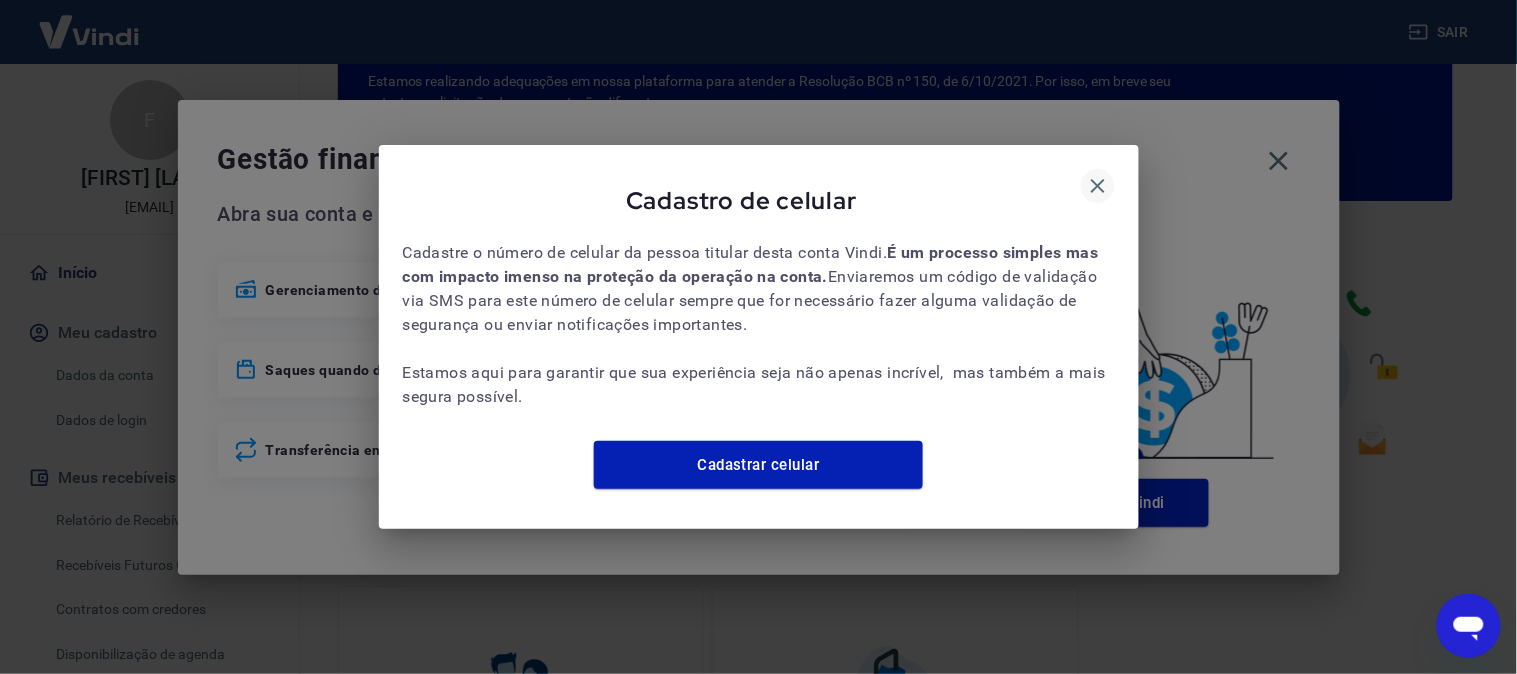 click 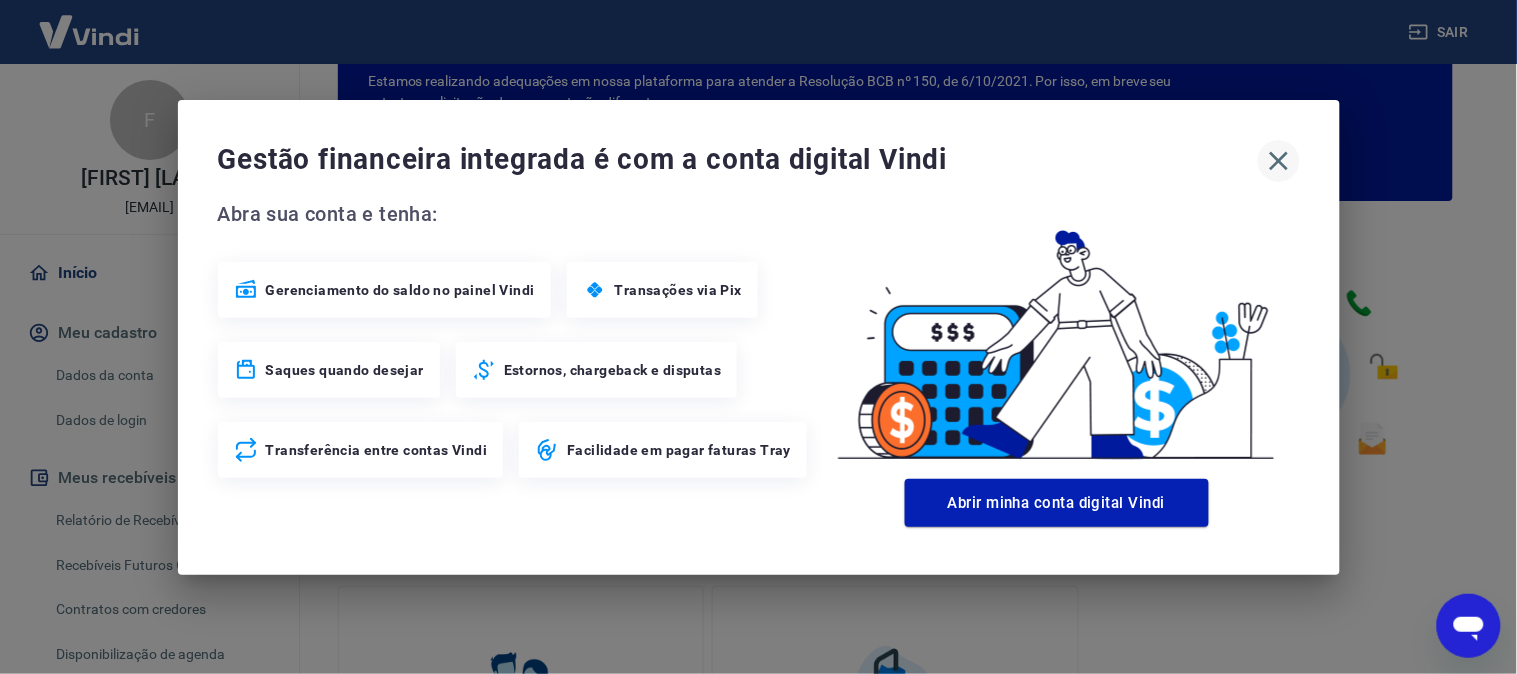 click 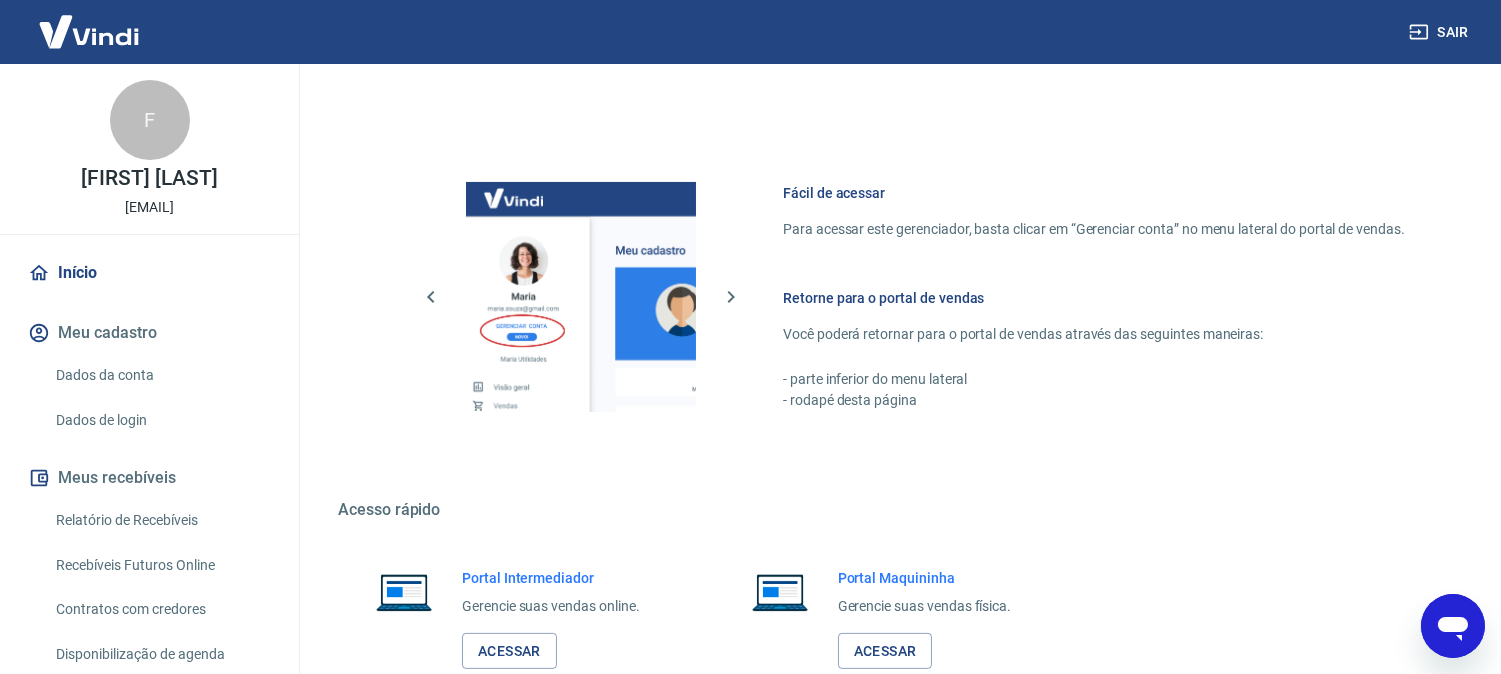 scroll, scrollTop: 1111, scrollLeft: 0, axis: vertical 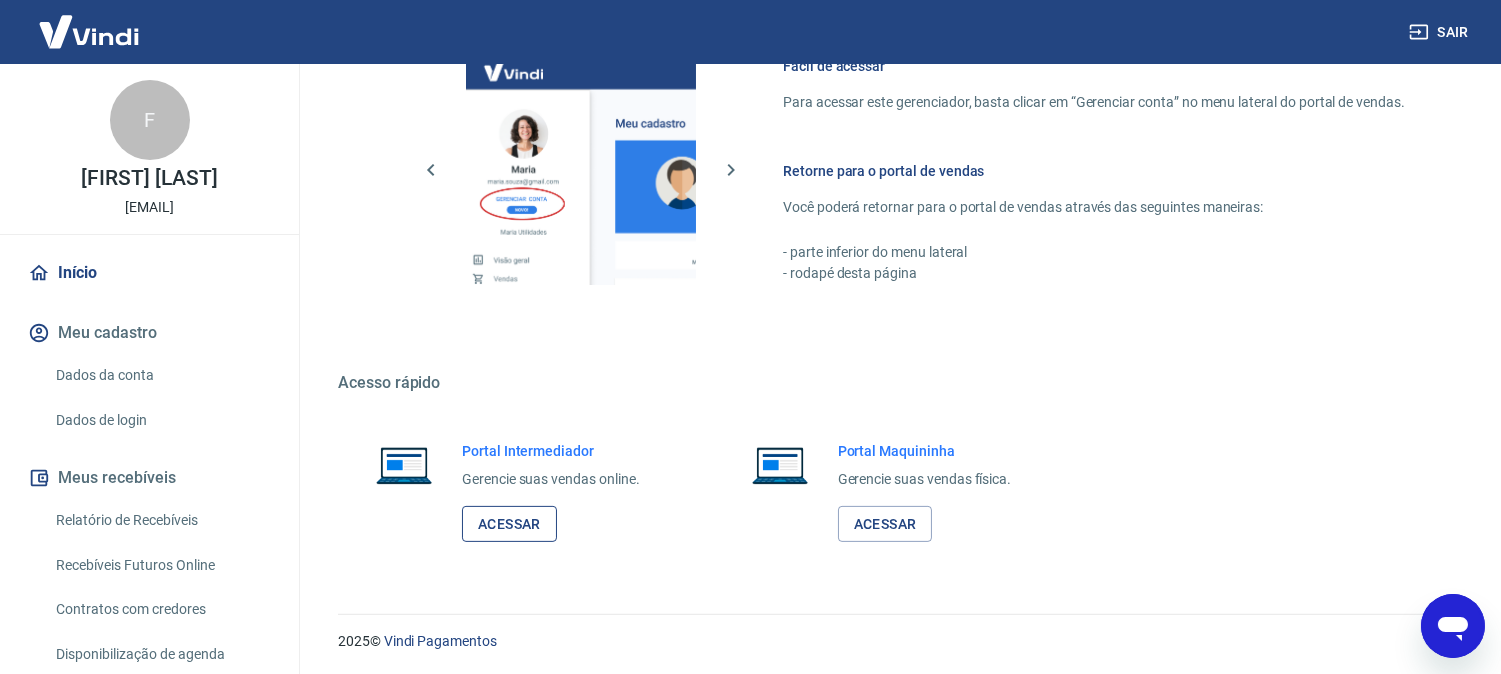 click on "Acessar" at bounding box center (509, 524) 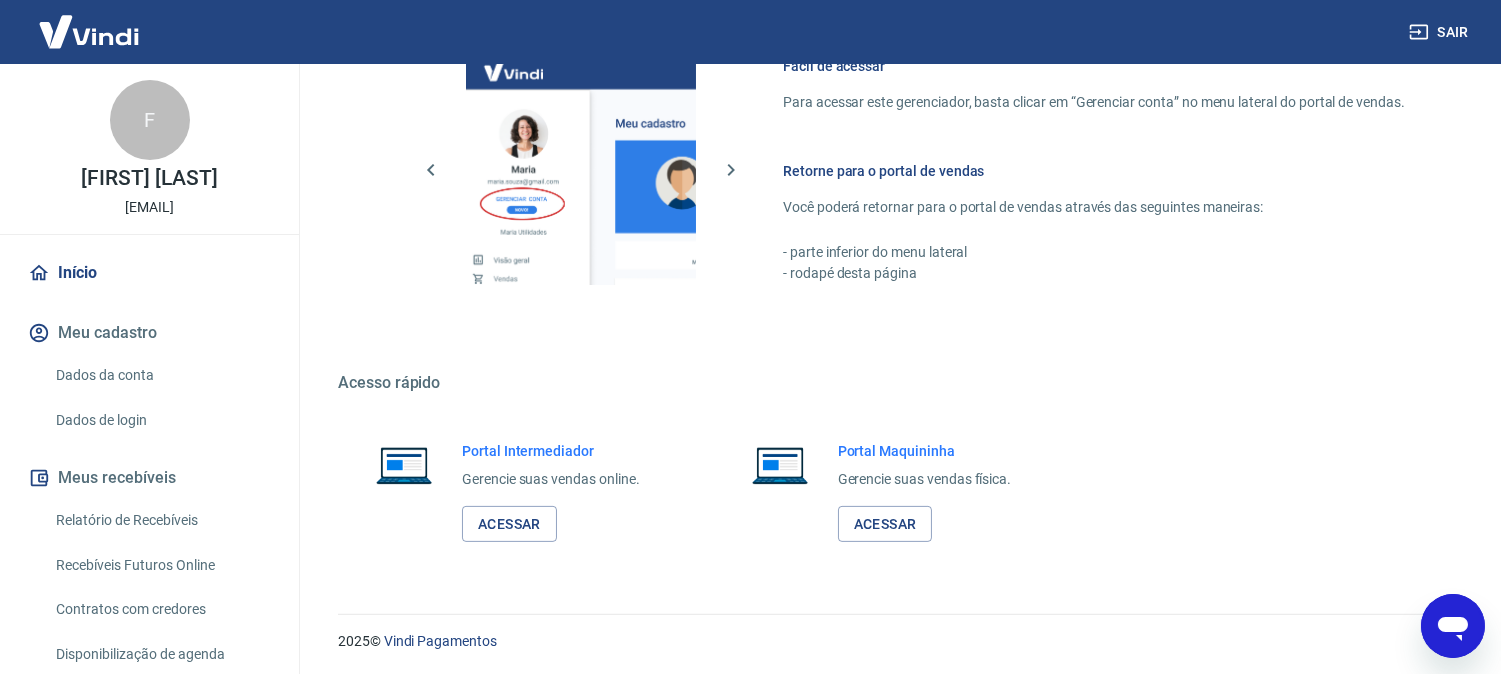 click on "Sair" at bounding box center (1441, 32) 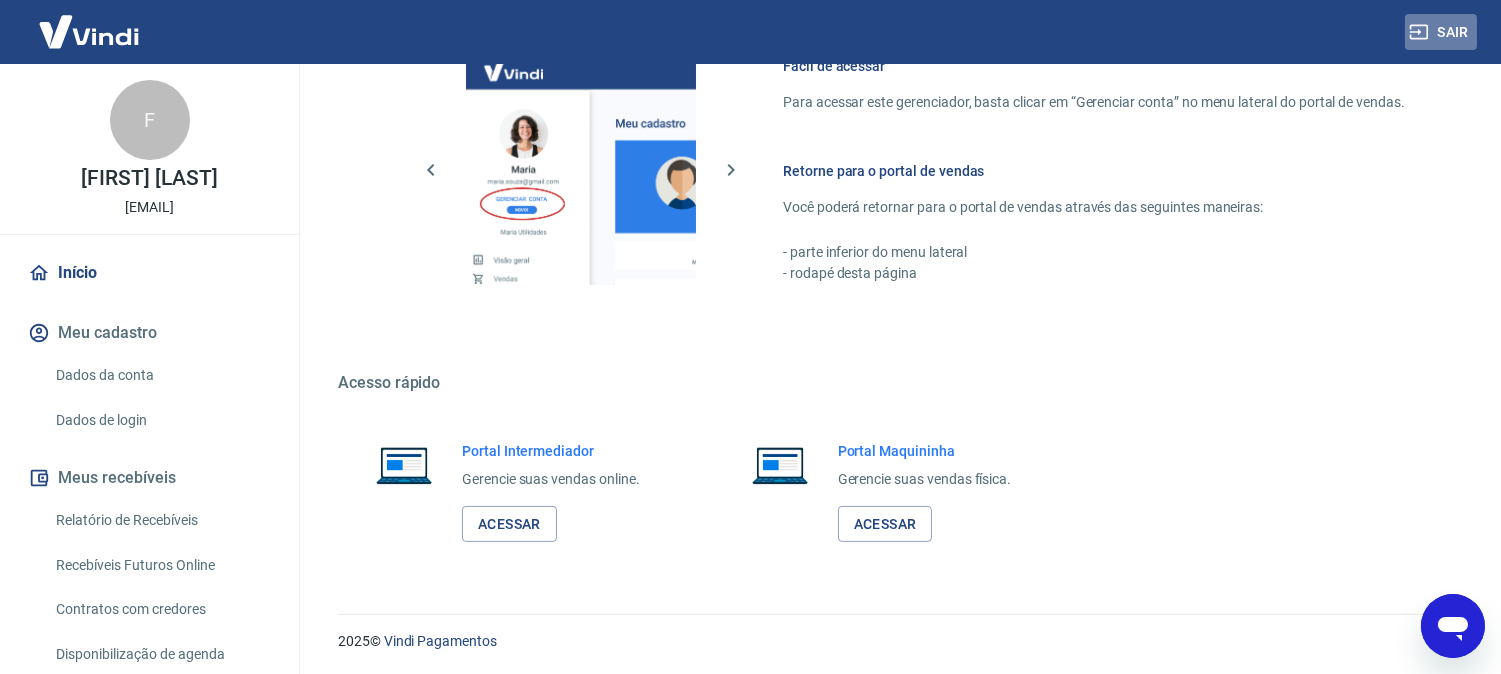 click on "Sair" at bounding box center [1441, 32] 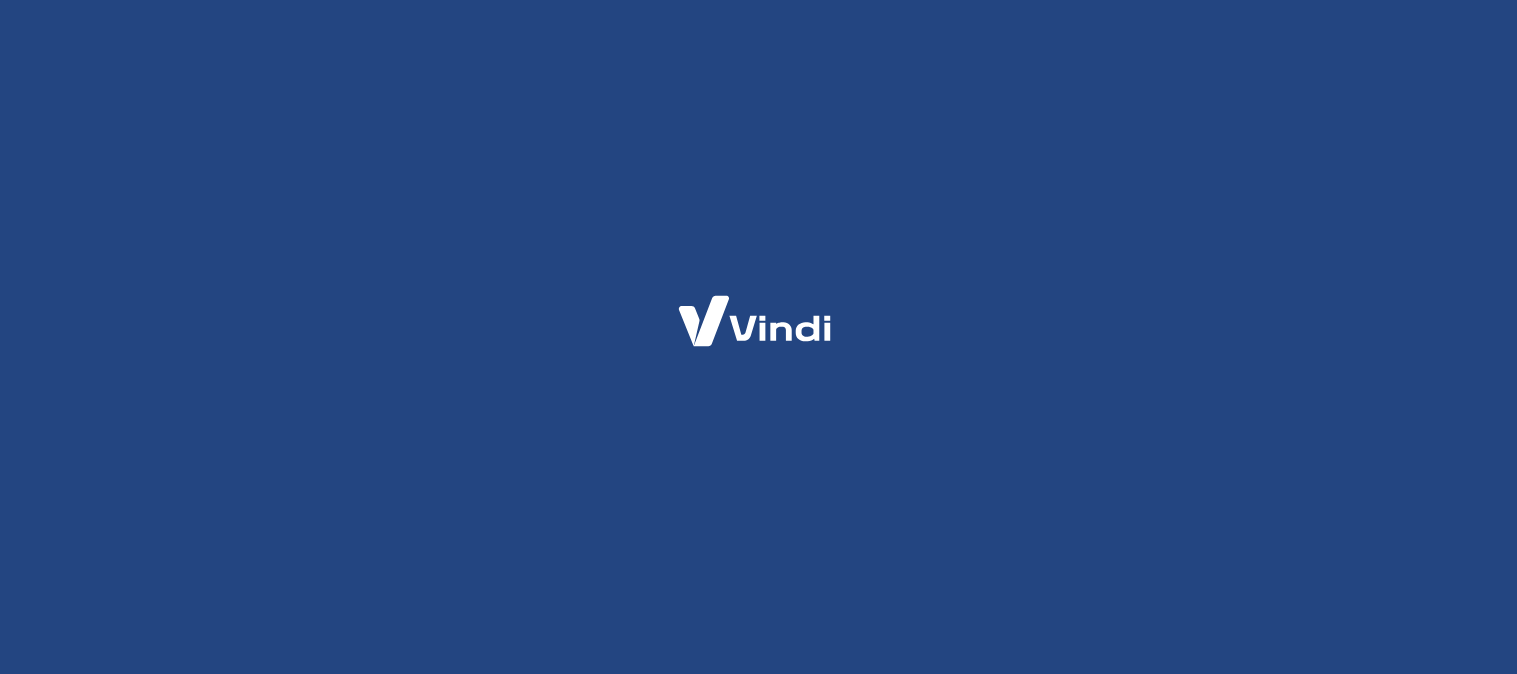 scroll, scrollTop: 0, scrollLeft: 0, axis: both 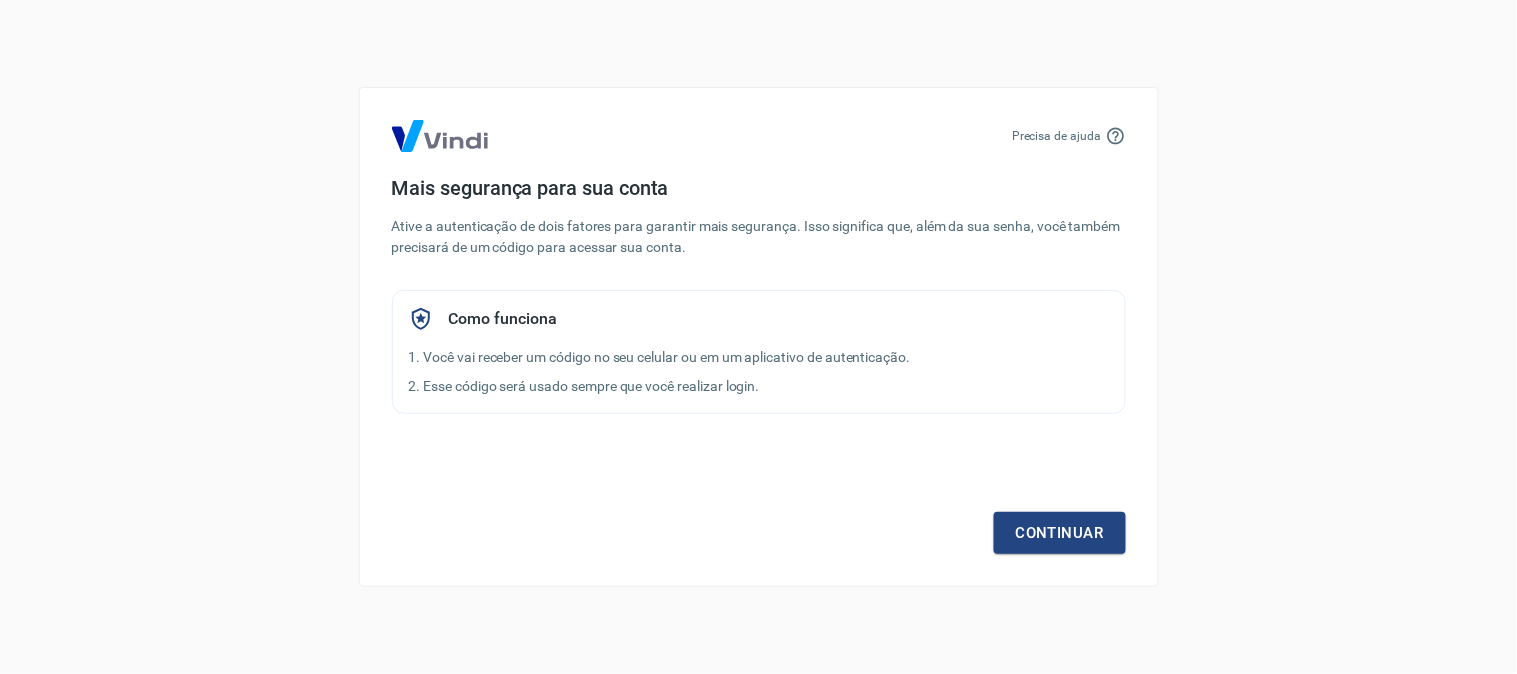 click on "Precisa de ajuda Mais segurança para sua conta Ative a autenticação de dois fatores para garantir mais segurança. Isso significa que, além da sua senha, você também precisará de um código para acessar sua conta. Como funciona 1. Você vai receber um código no seu celular ou em um aplicativo de autenticação. 2. Esse código será usado sempre que você realizar login. Continuar" at bounding box center [758, 337] 